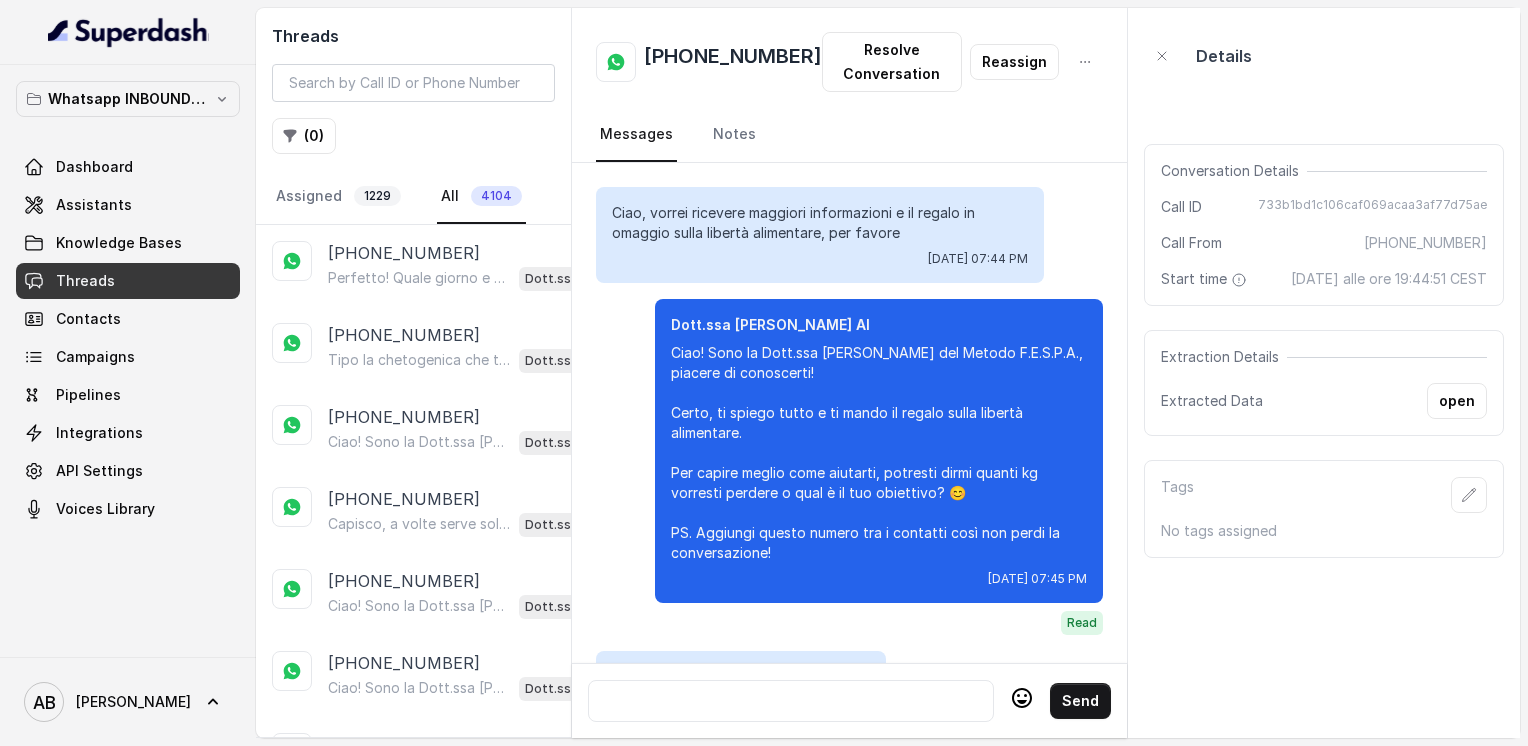 scroll, scrollTop: 0, scrollLeft: 0, axis: both 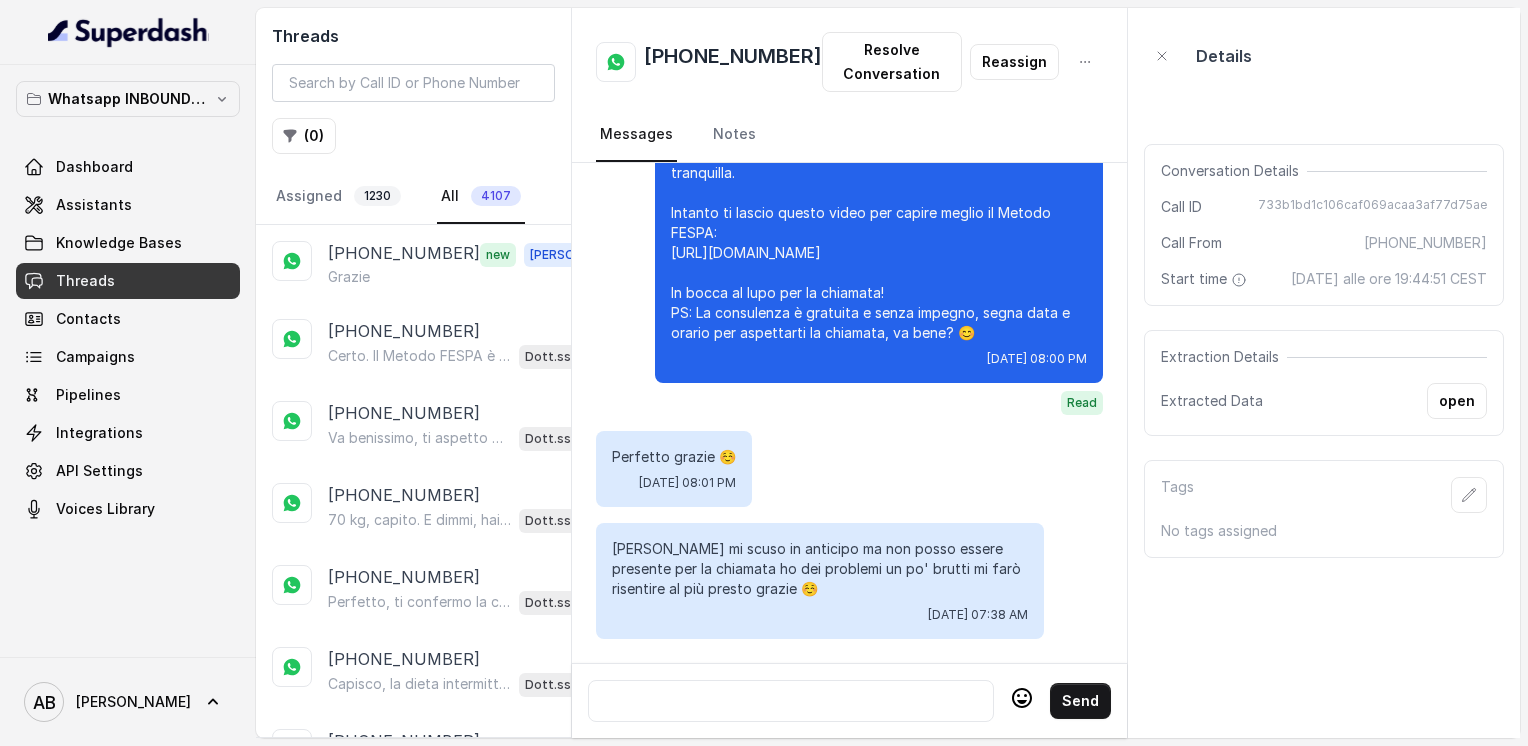 drag, startPoint x: 611, startPoint y: 535, endPoint x: 868, endPoint y: 584, distance: 261.62952 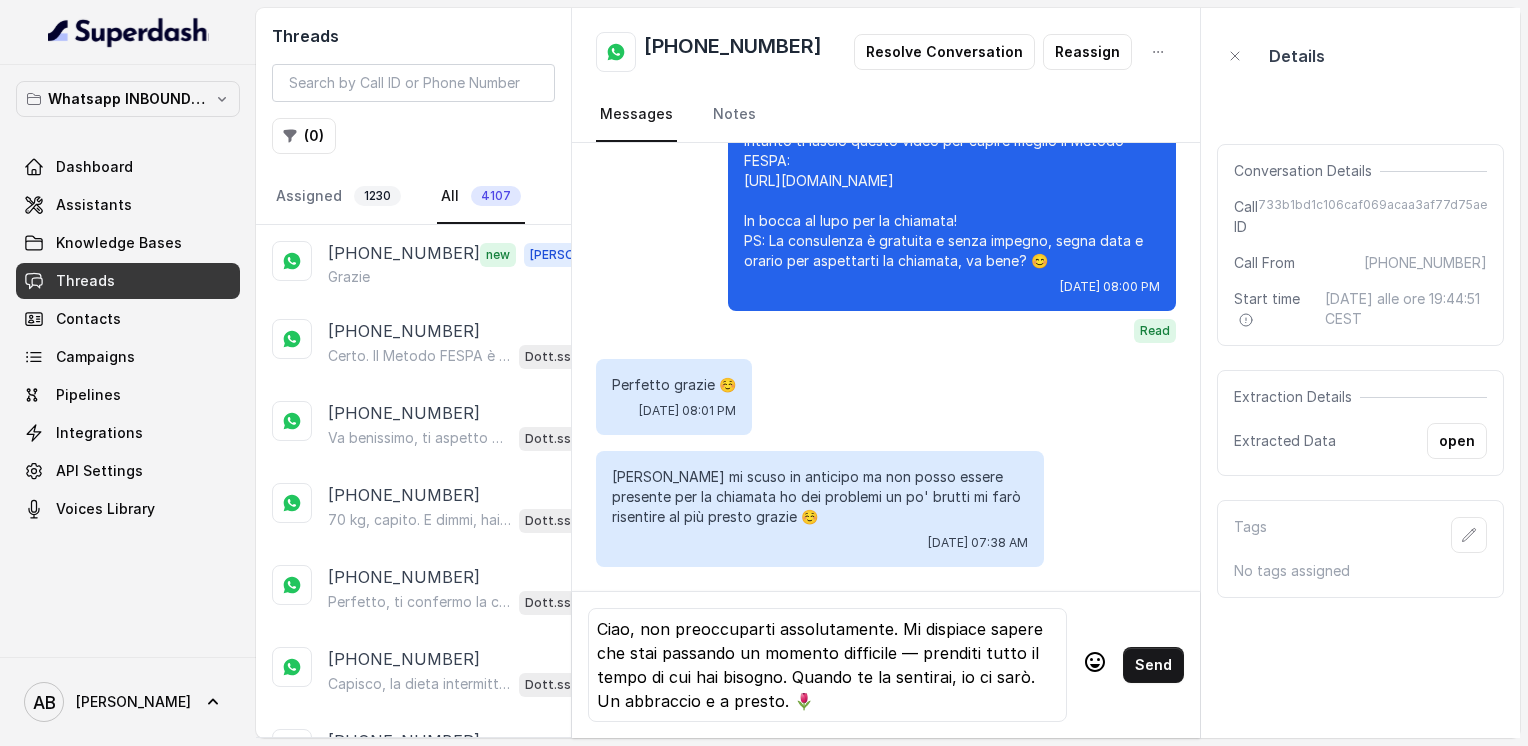 click on "Send" at bounding box center (1153, 665) 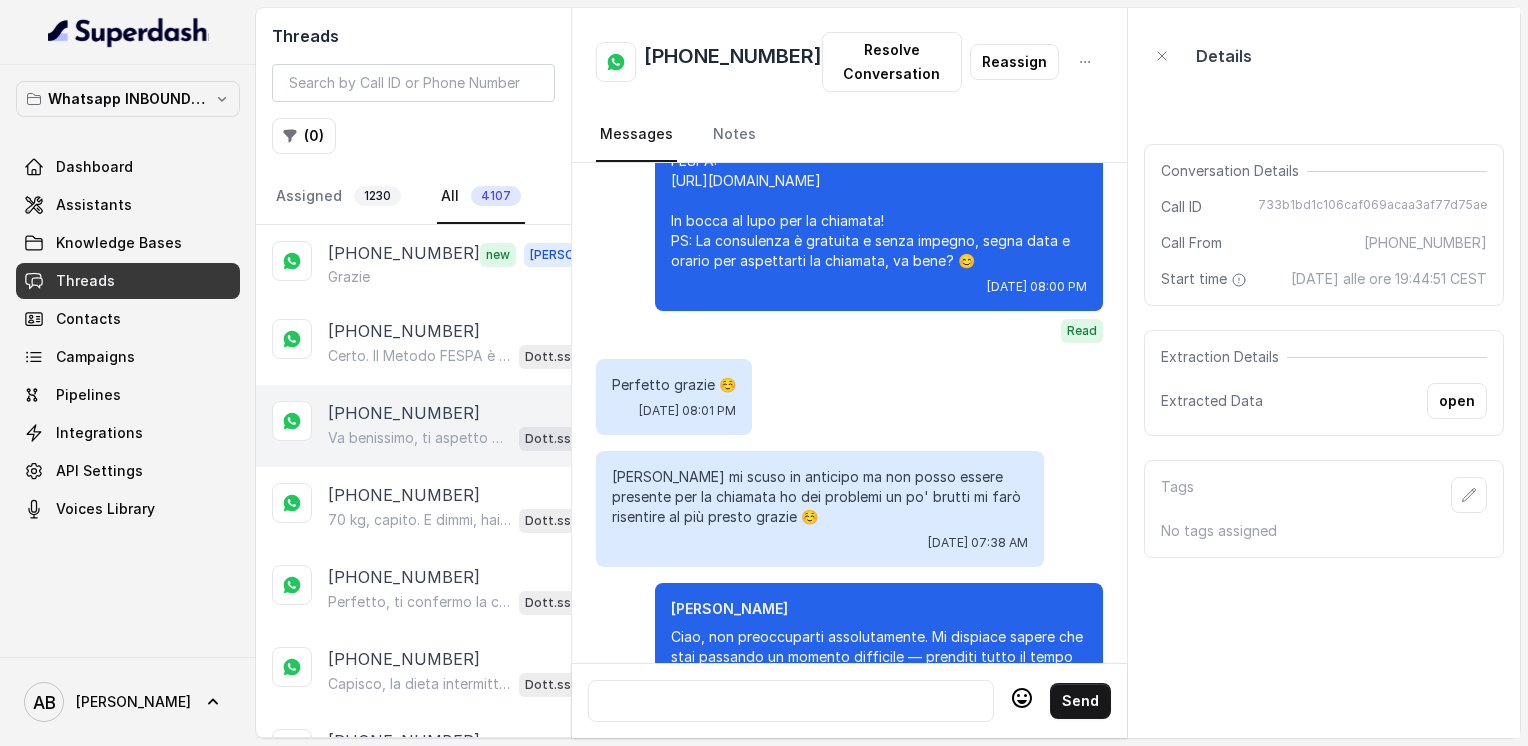 click on "[PHONE_NUMBER]" at bounding box center (404, 413) 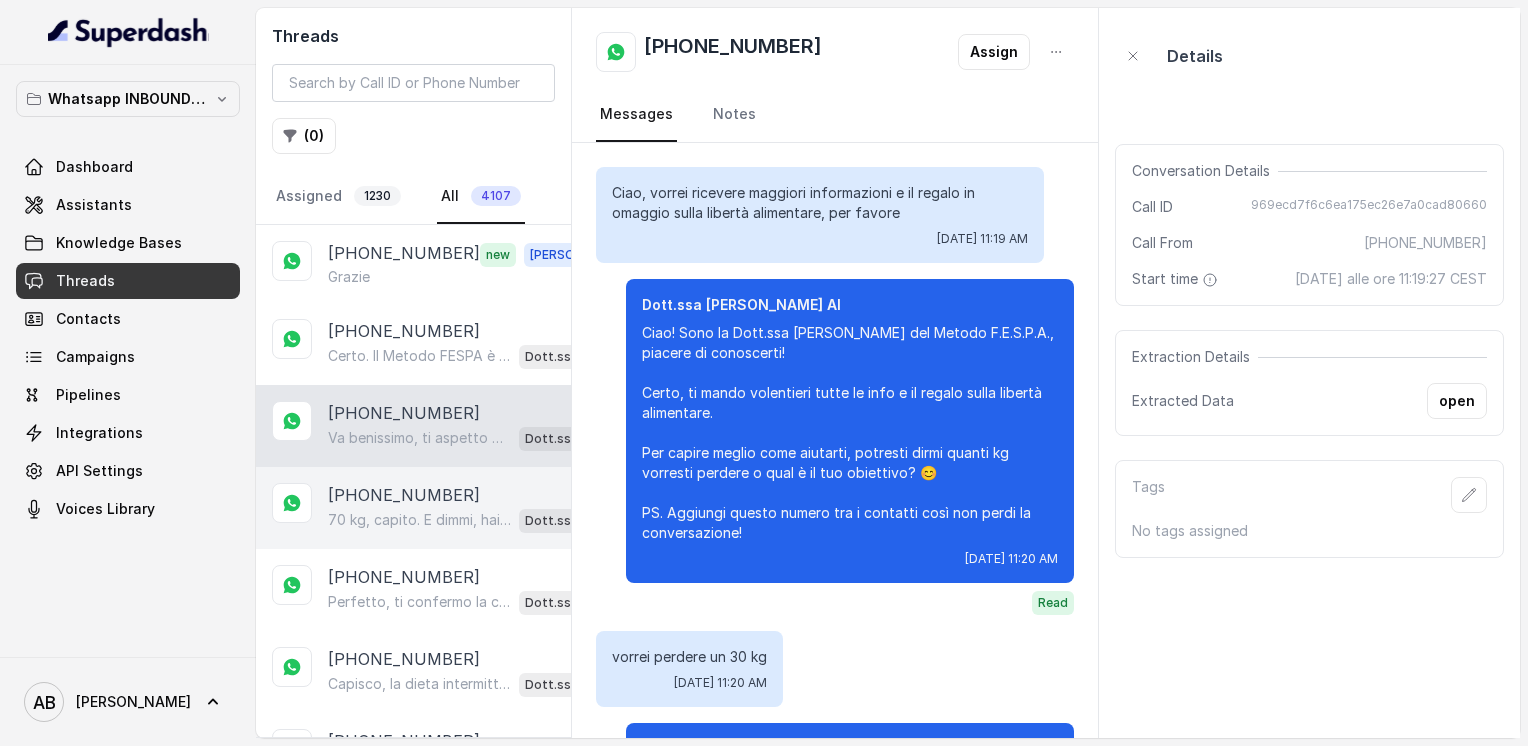 scroll, scrollTop: 2400, scrollLeft: 0, axis: vertical 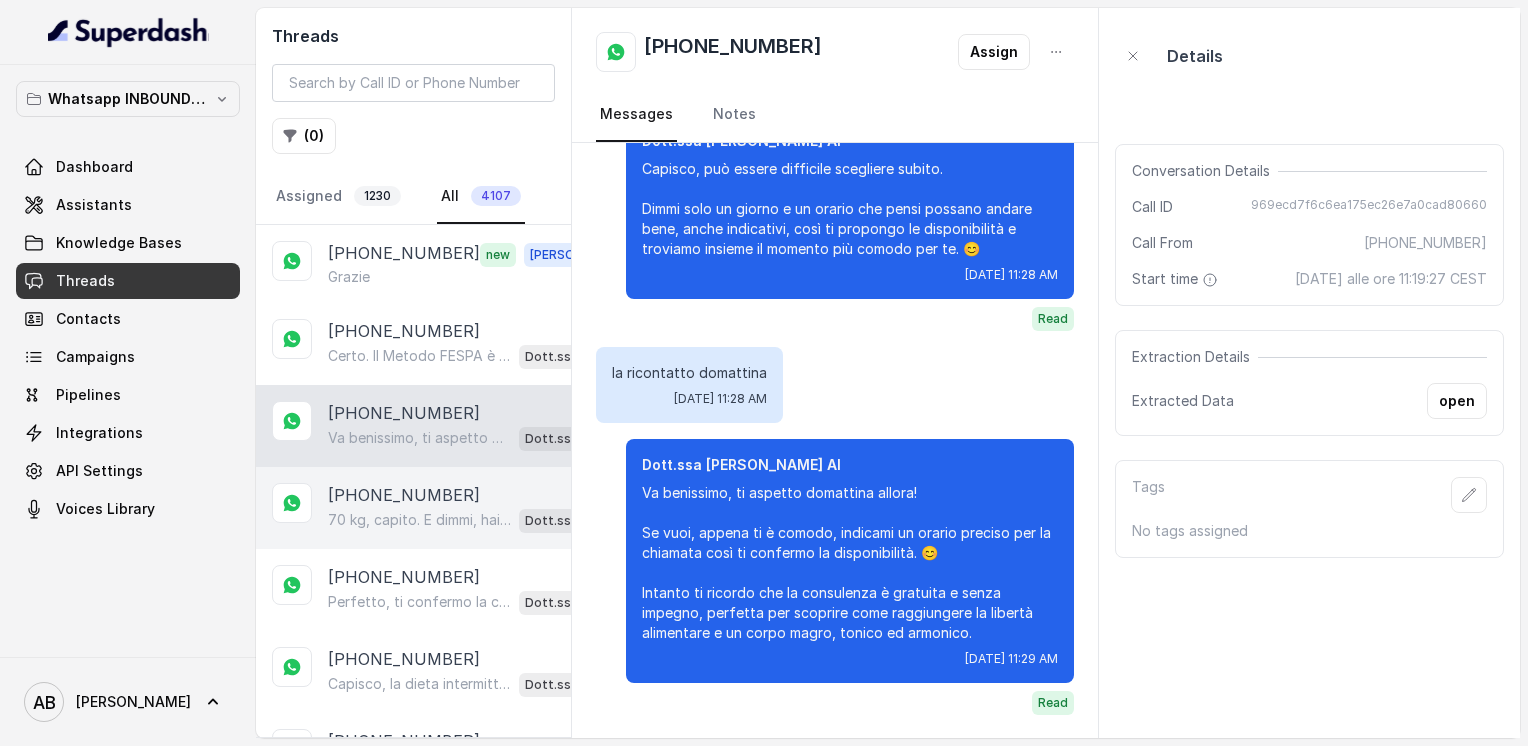 click on "[PHONE_NUMBER]" at bounding box center [404, 495] 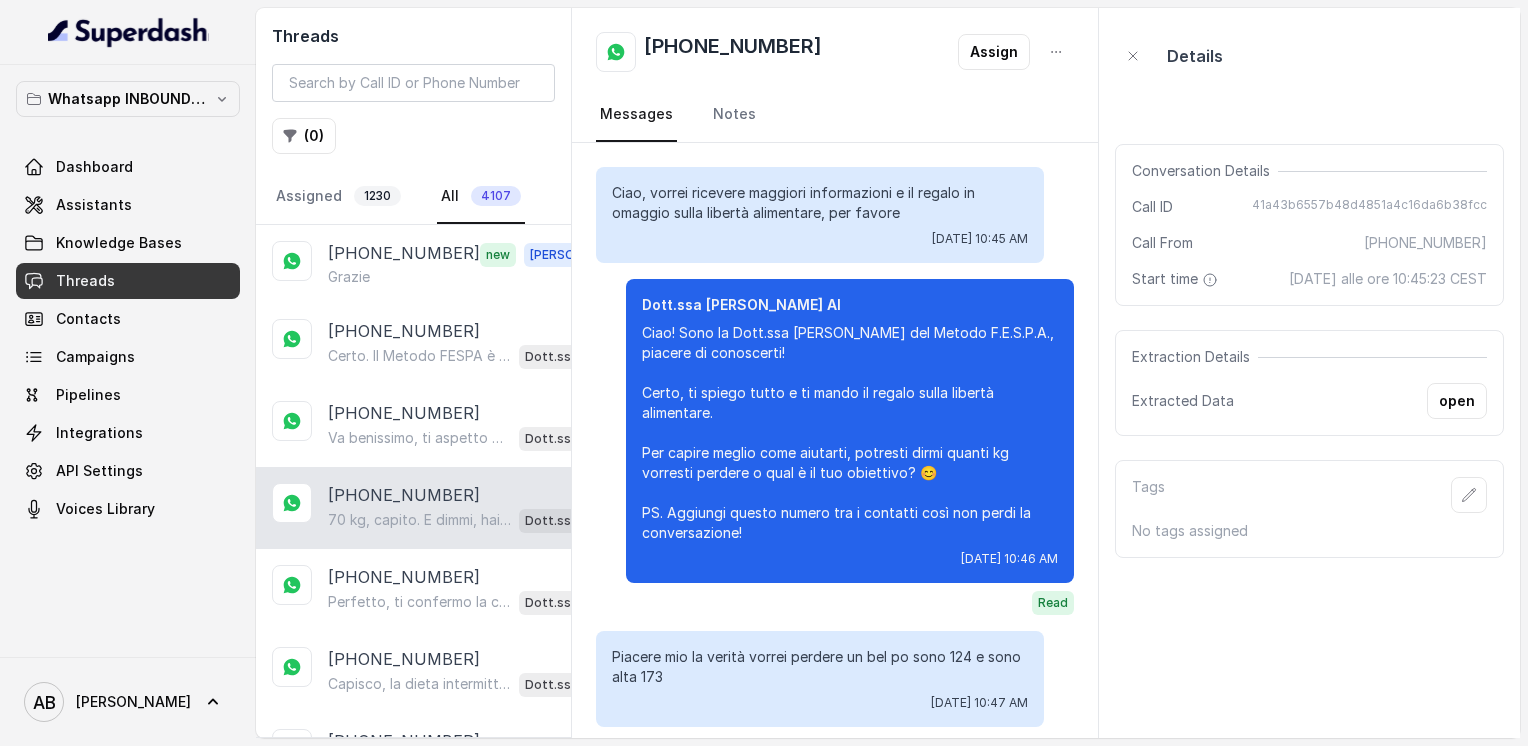 scroll, scrollTop: 488, scrollLeft: 0, axis: vertical 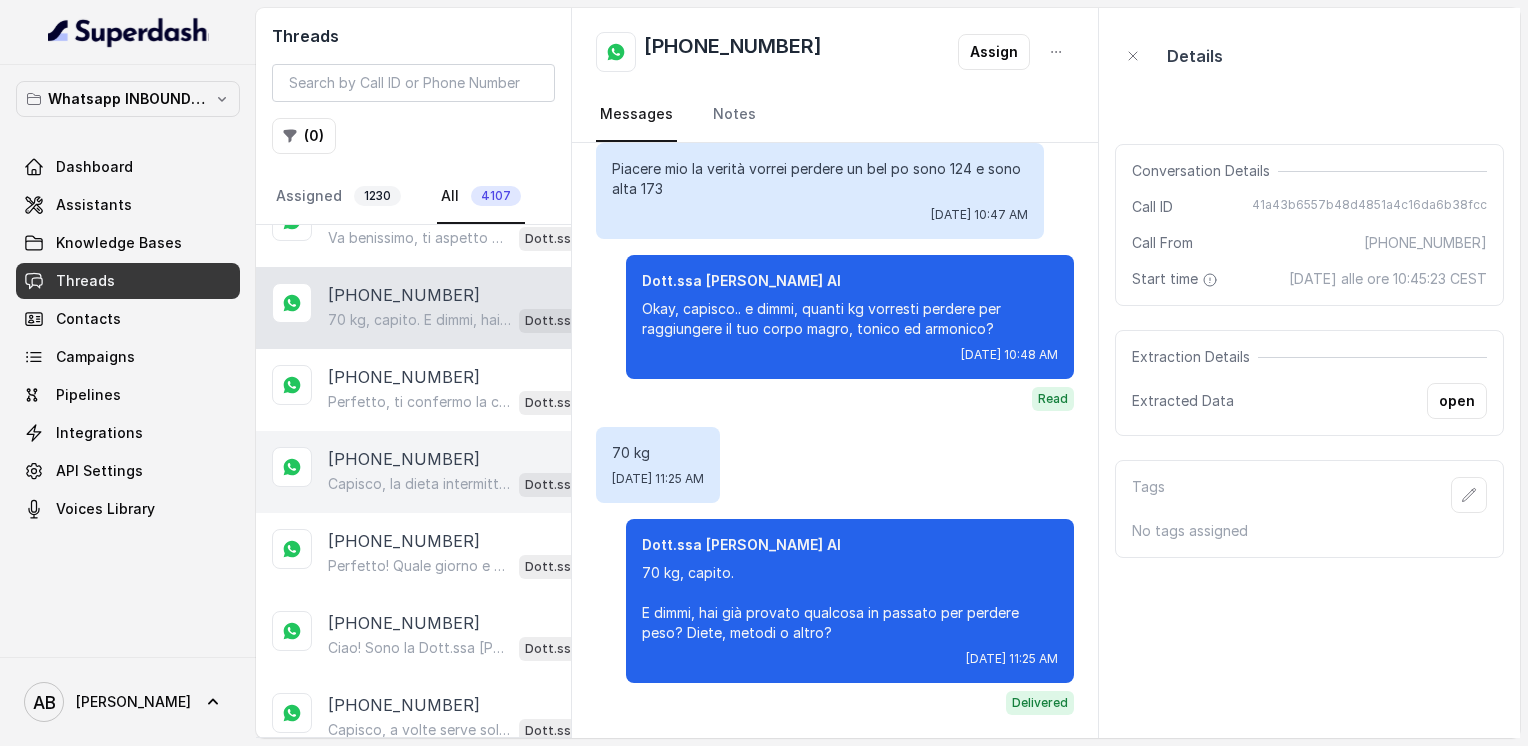 click on "[PHONE_NUMBER]" at bounding box center (404, 459) 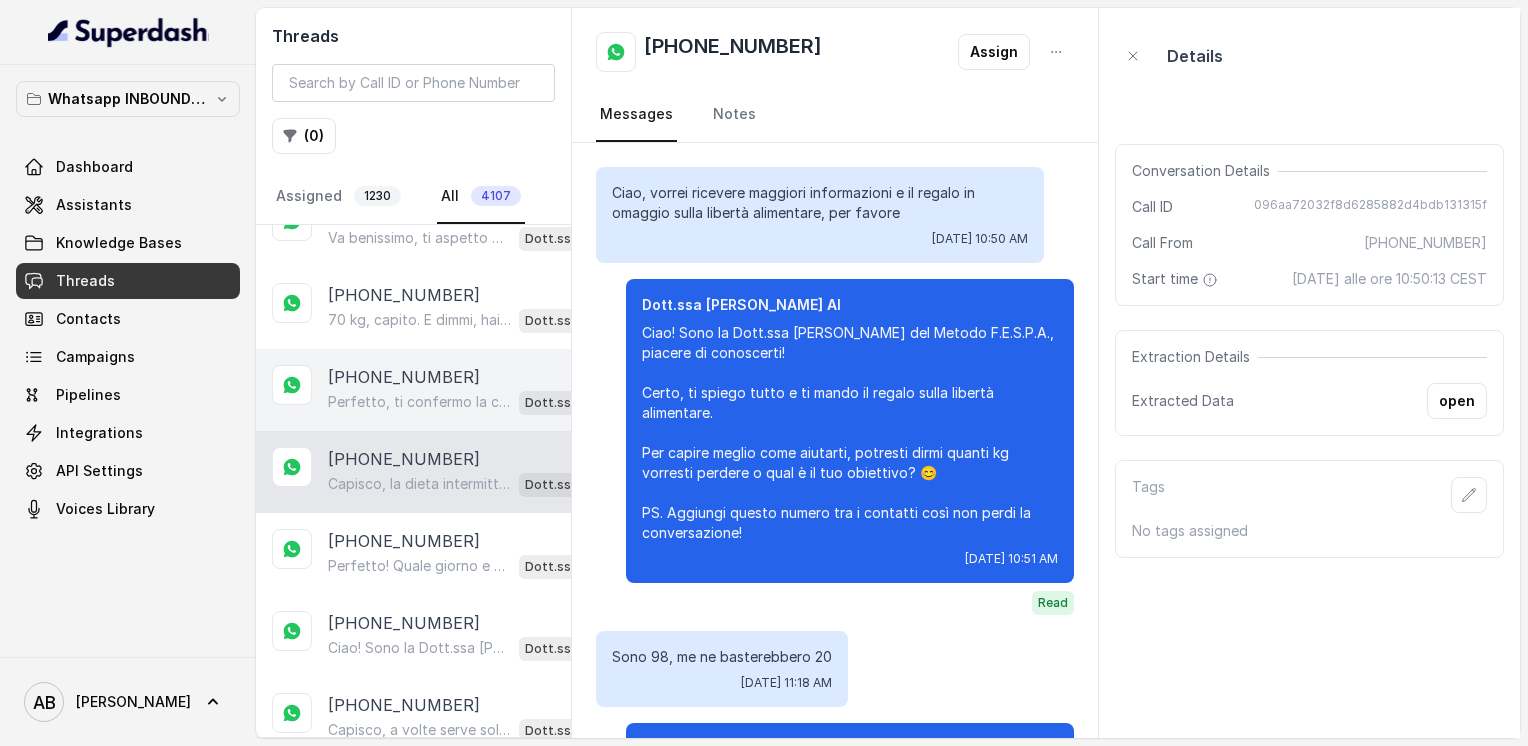 scroll, scrollTop: 1440, scrollLeft: 0, axis: vertical 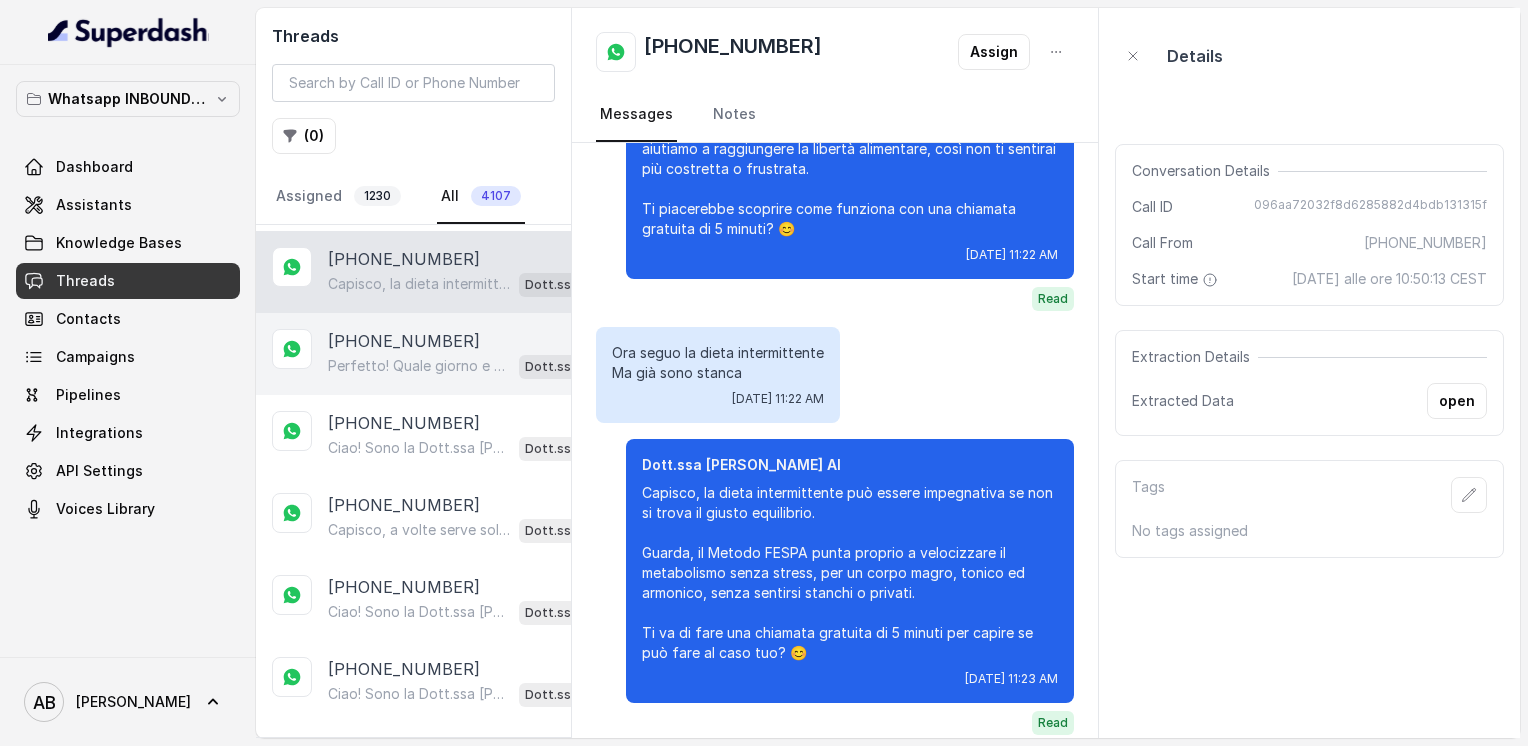 click on "Perfetto!
Quale giorno e orario preferisci per la chiamata gratuita di 5 minuti con uno dei nostri specialisti? 😊" at bounding box center (419, 366) 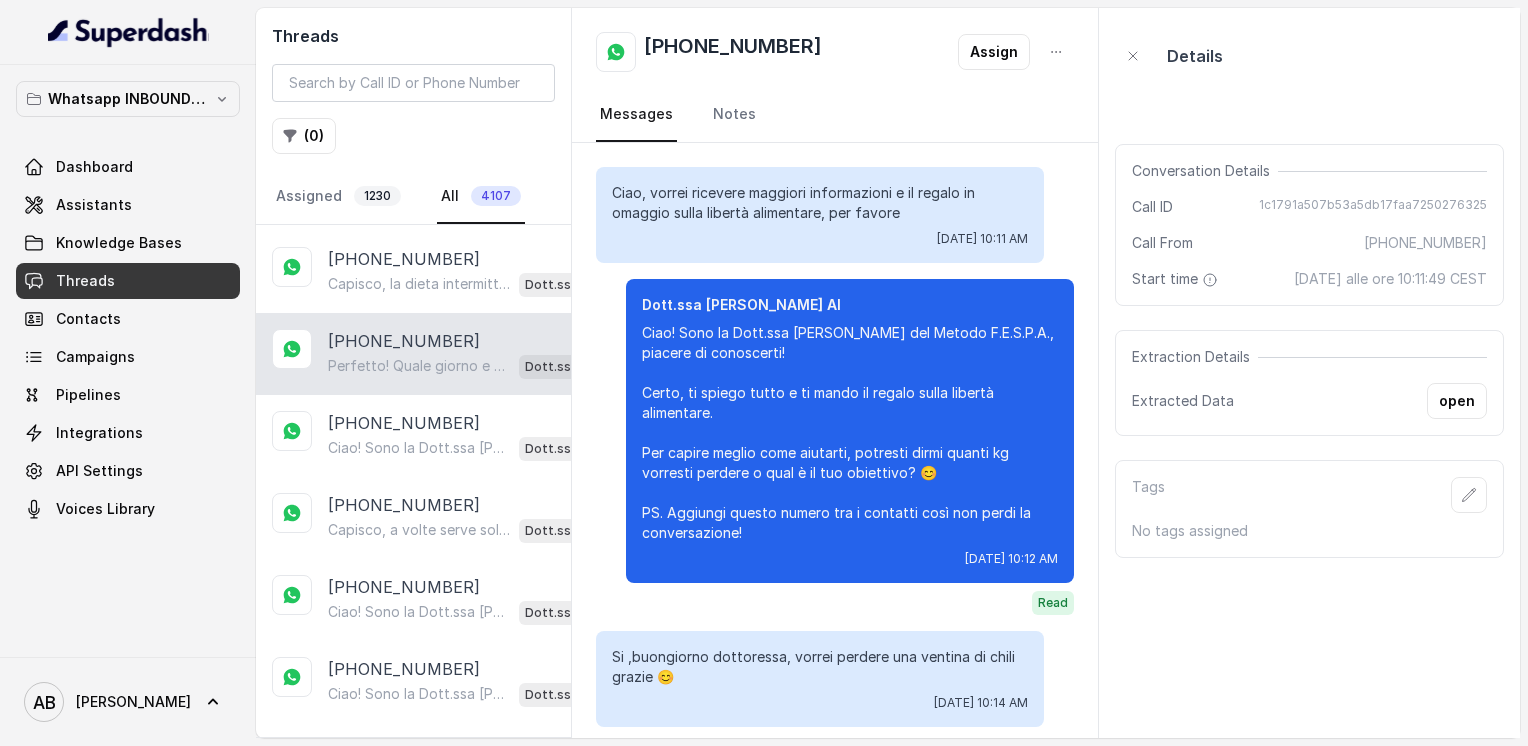 scroll, scrollTop: 1156, scrollLeft: 0, axis: vertical 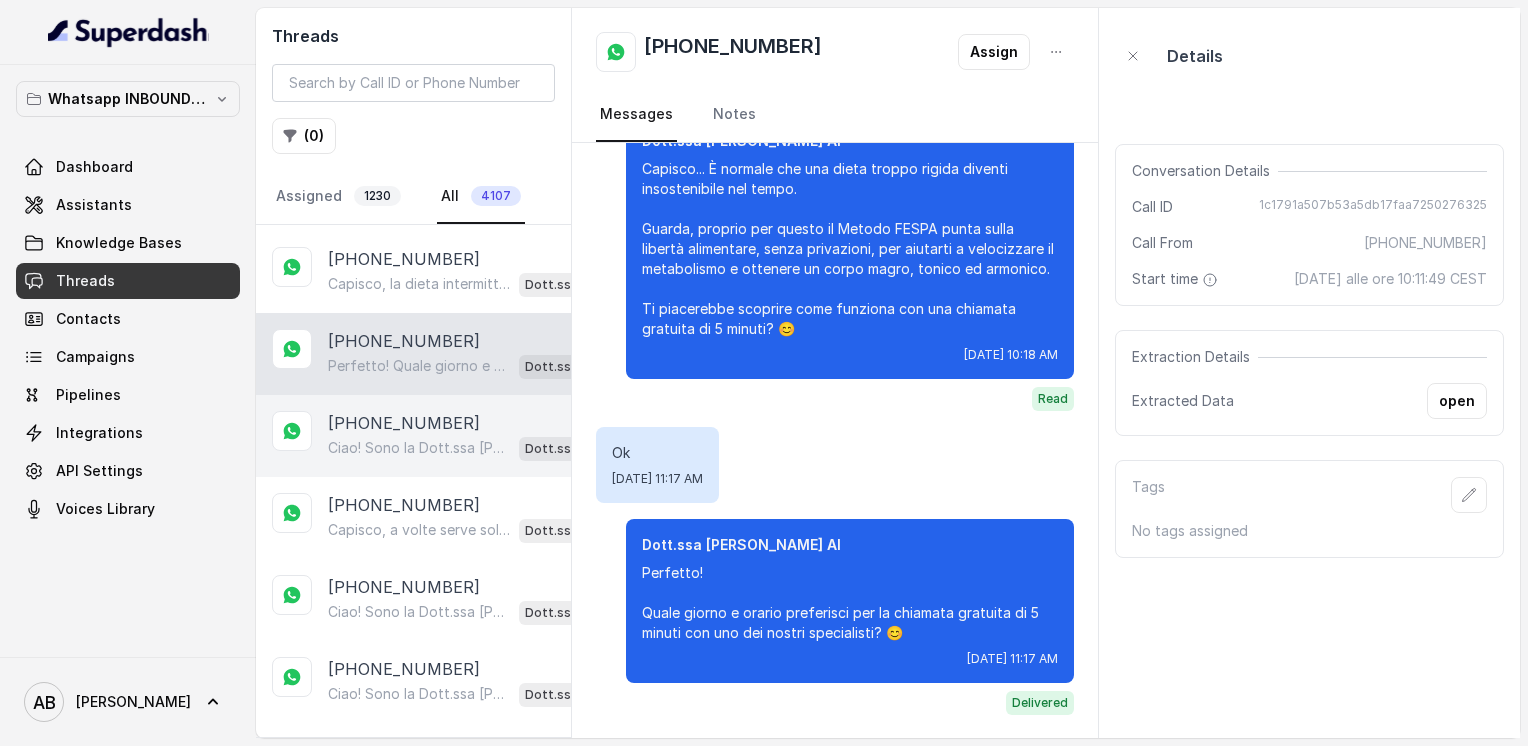 click on "[PHONE_NUMBER]" at bounding box center (404, 423) 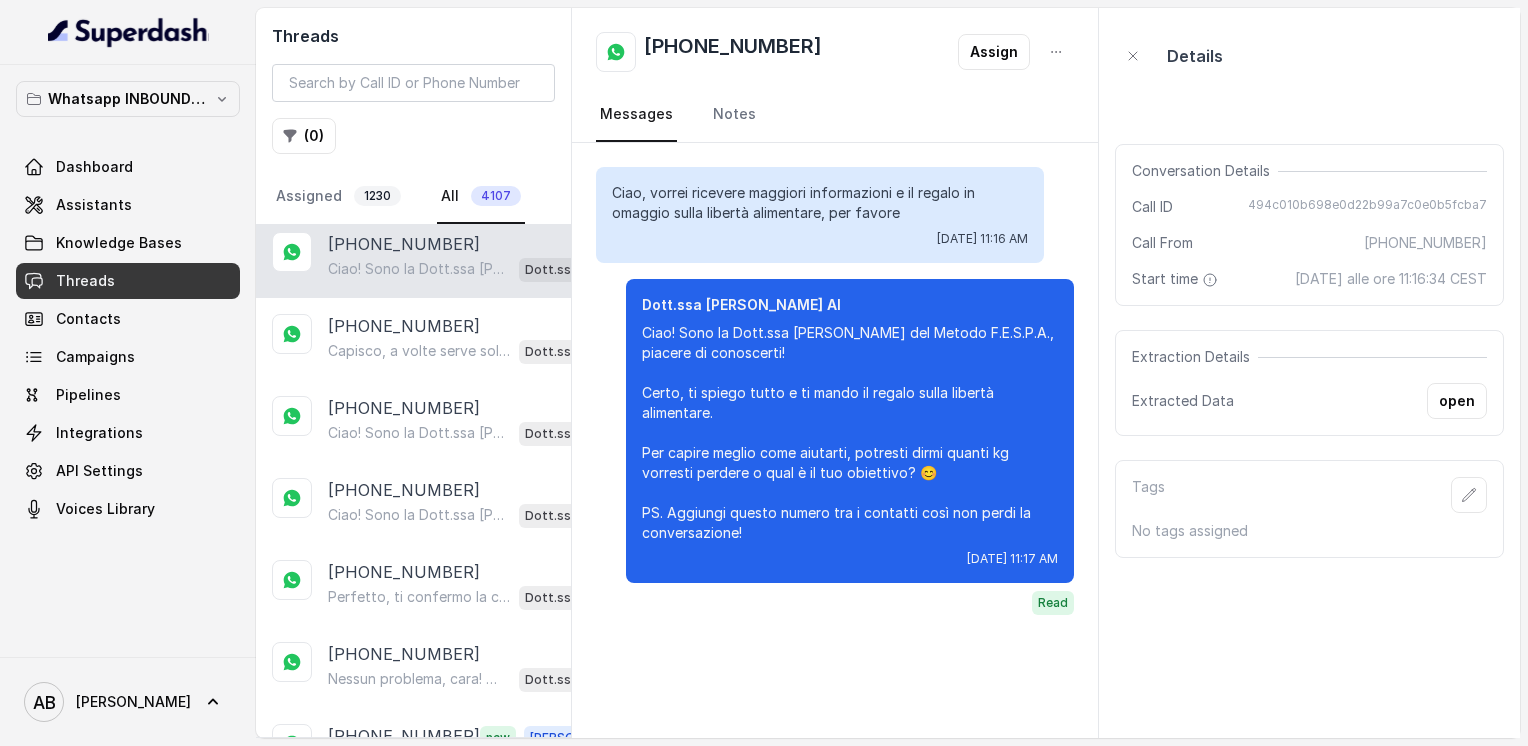 scroll, scrollTop: 600, scrollLeft: 0, axis: vertical 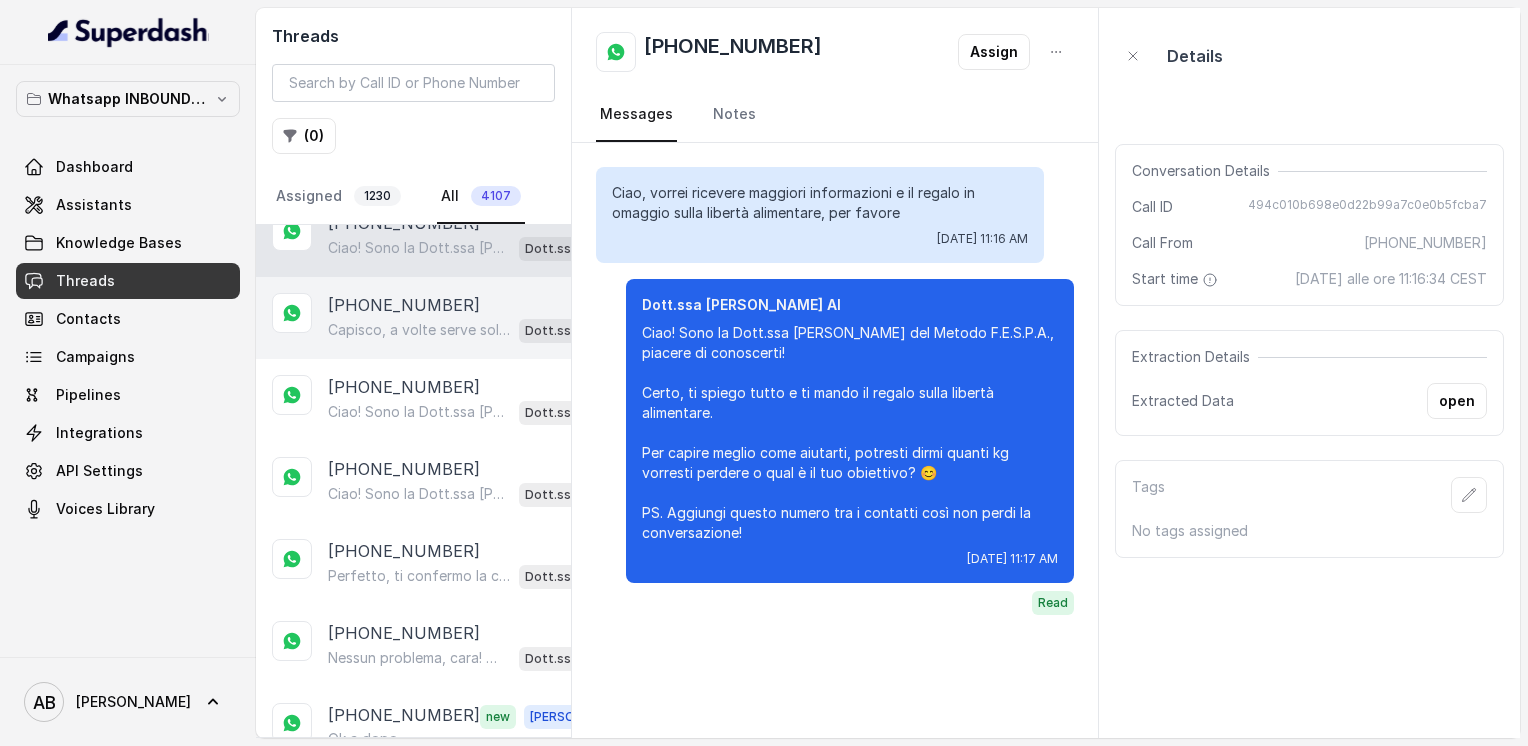 click on "[PHONE_NUMBER]" at bounding box center [404, 305] 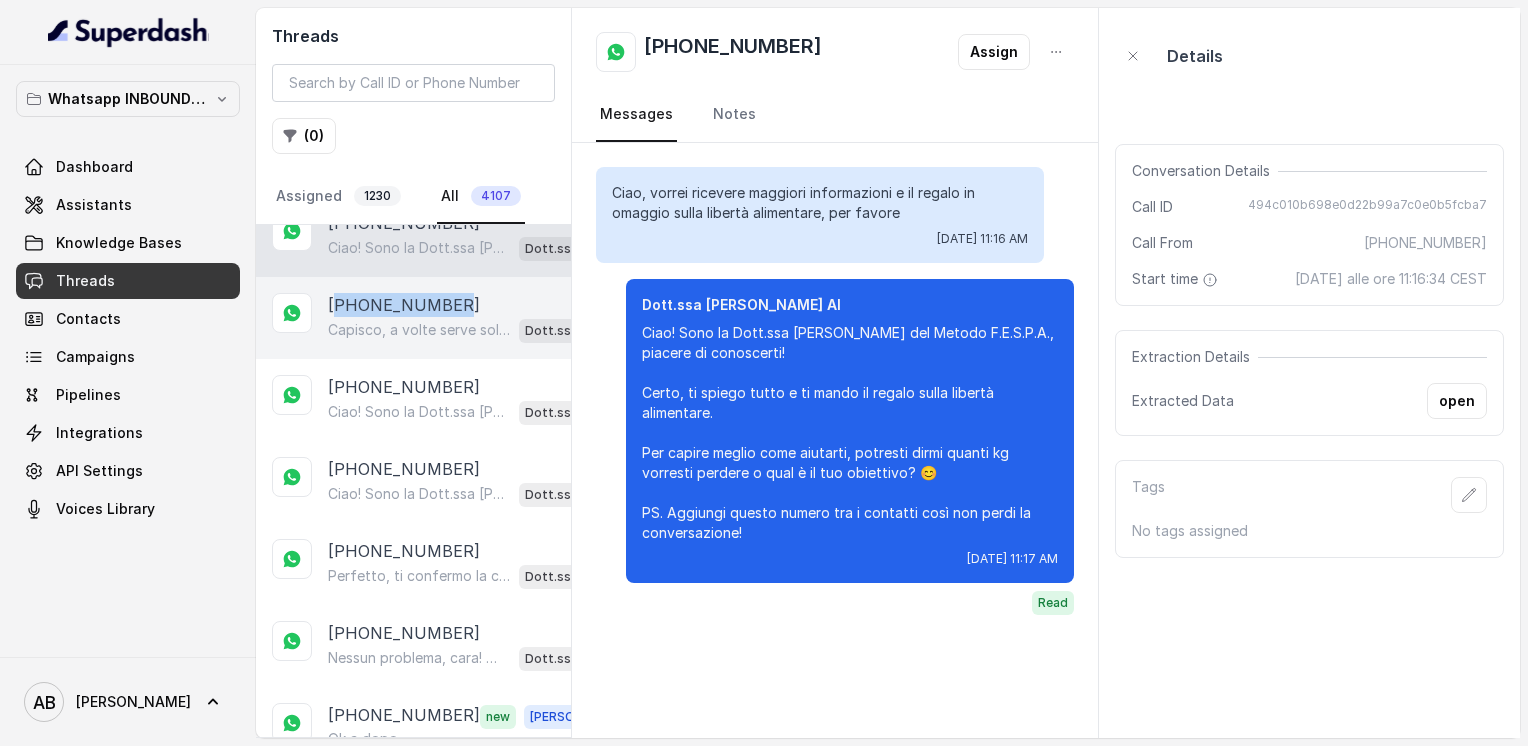 click on "[PHONE_NUMBER]" at bounding box center (404, 305) 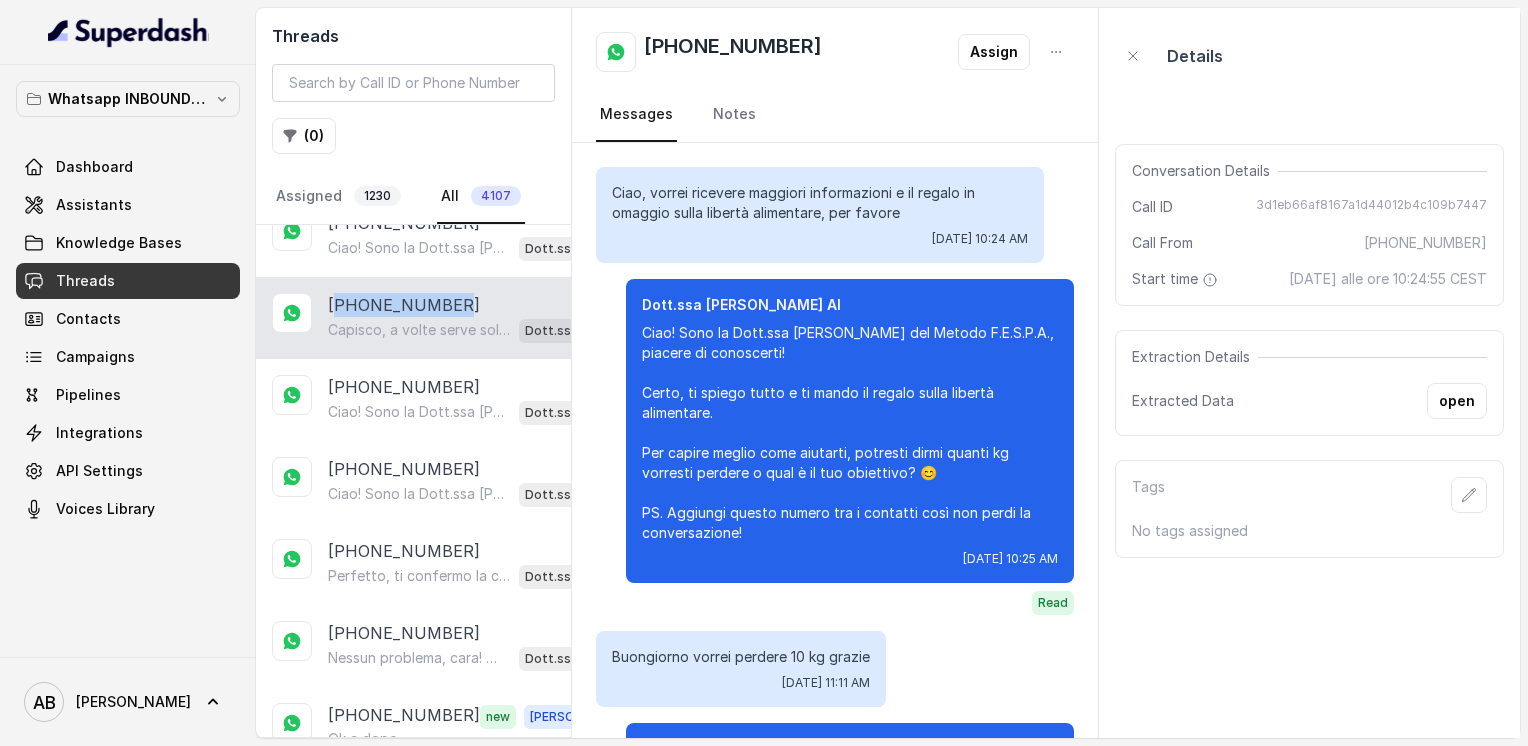 scroll, scrollTop: 872, scrollLeft: 0, axis: vertical 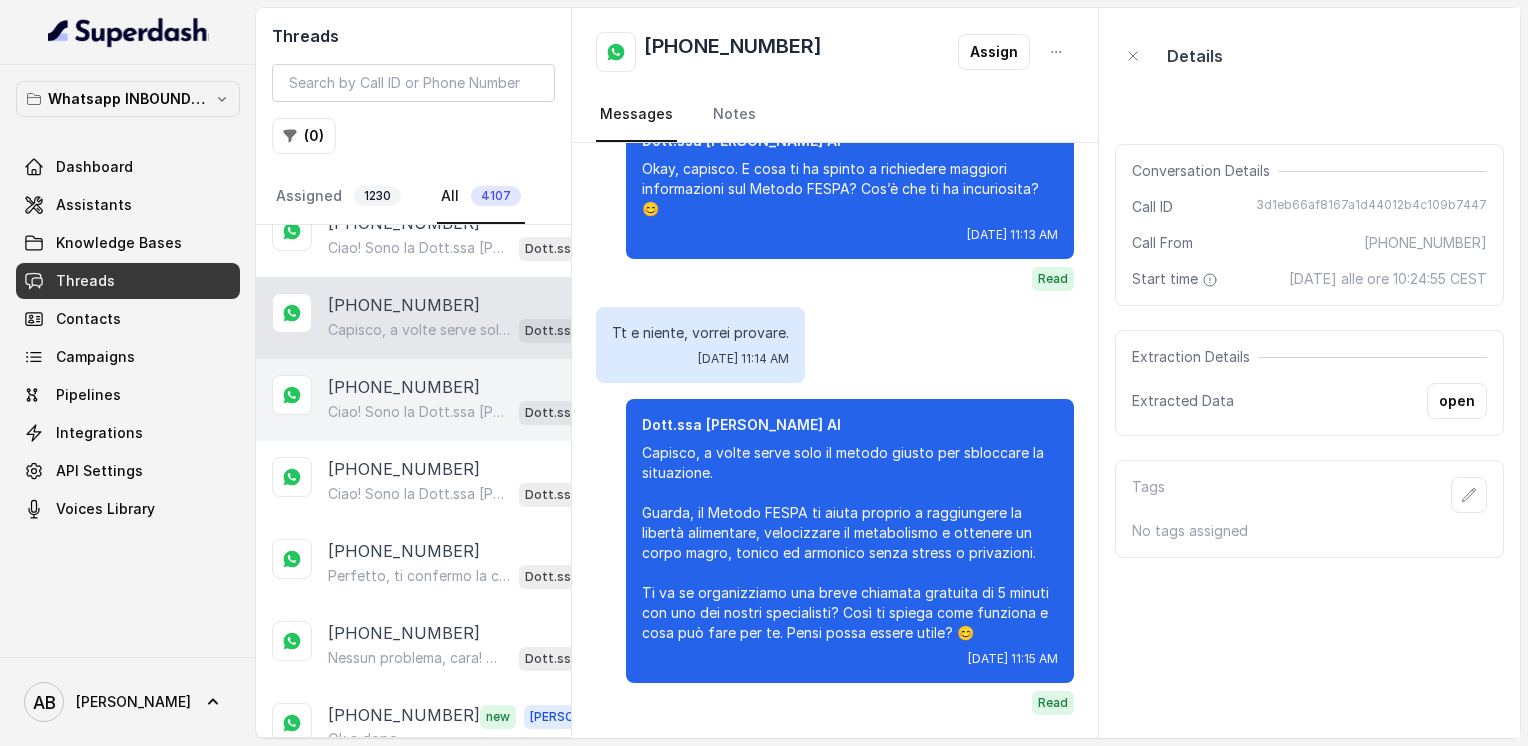 click on "[PHONE_NUMBER]" at bounding box center (404, 387) 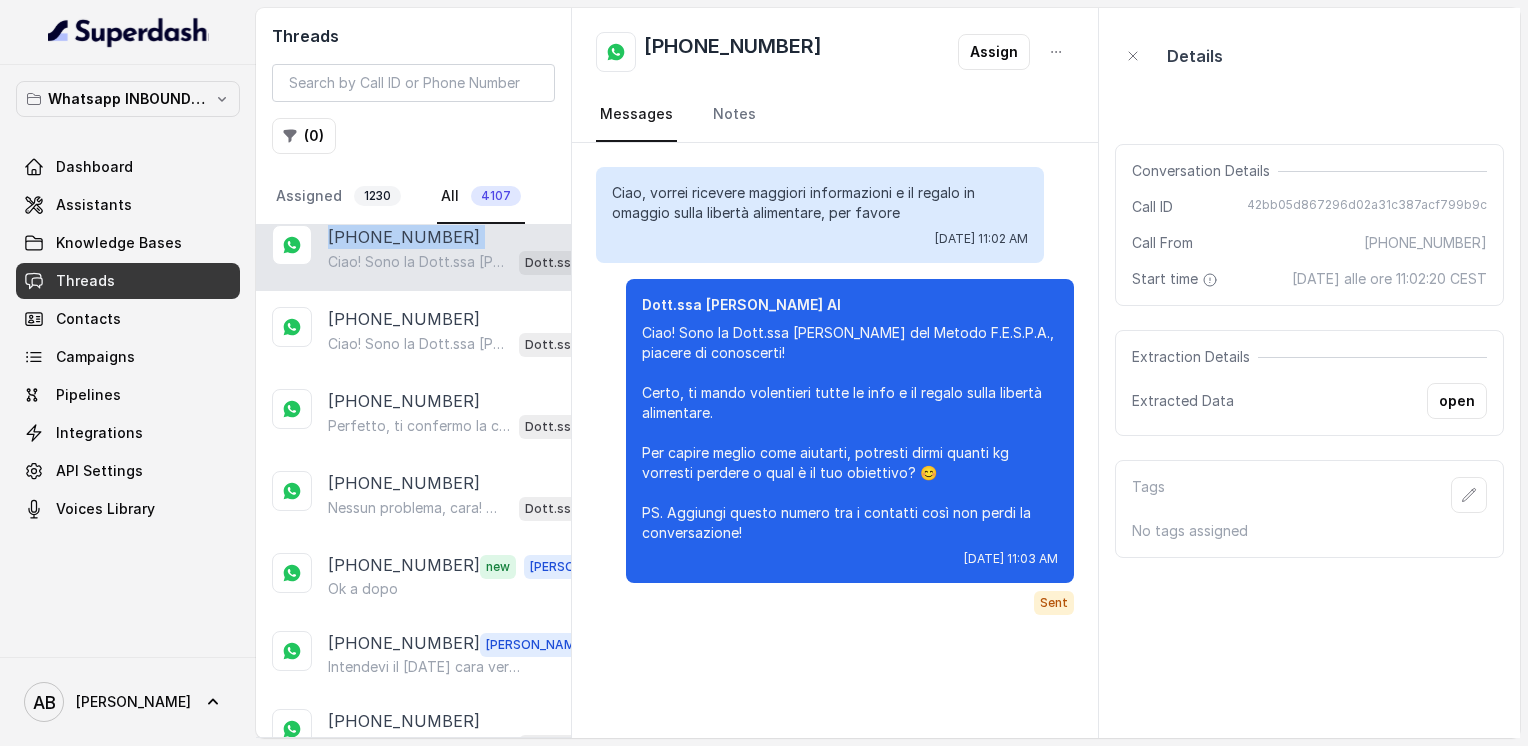 scroll, scrollTop: 800, scrollLeft: 0, axis: vertical 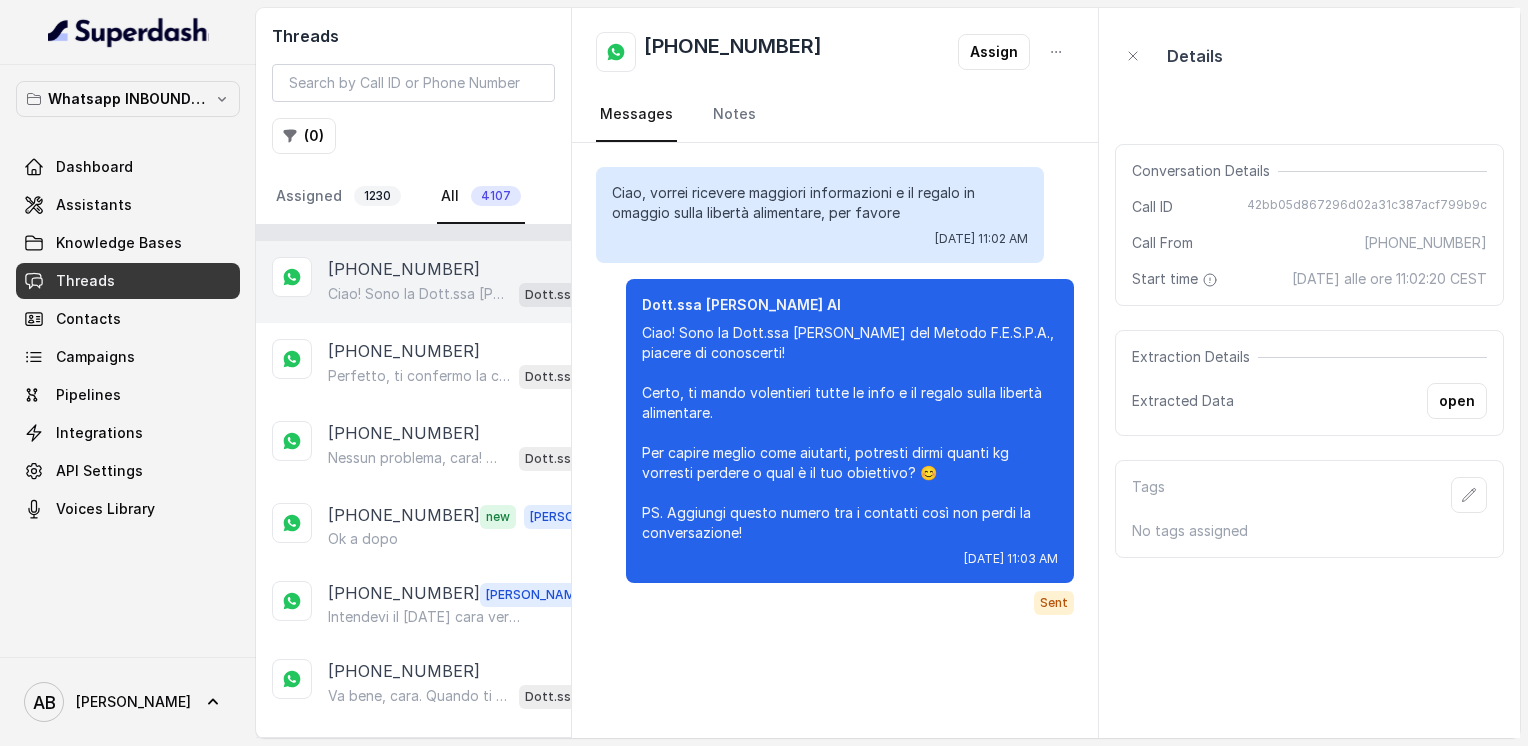 click on "[PHONE_NUMBER]" at bounding box center [404, 269] 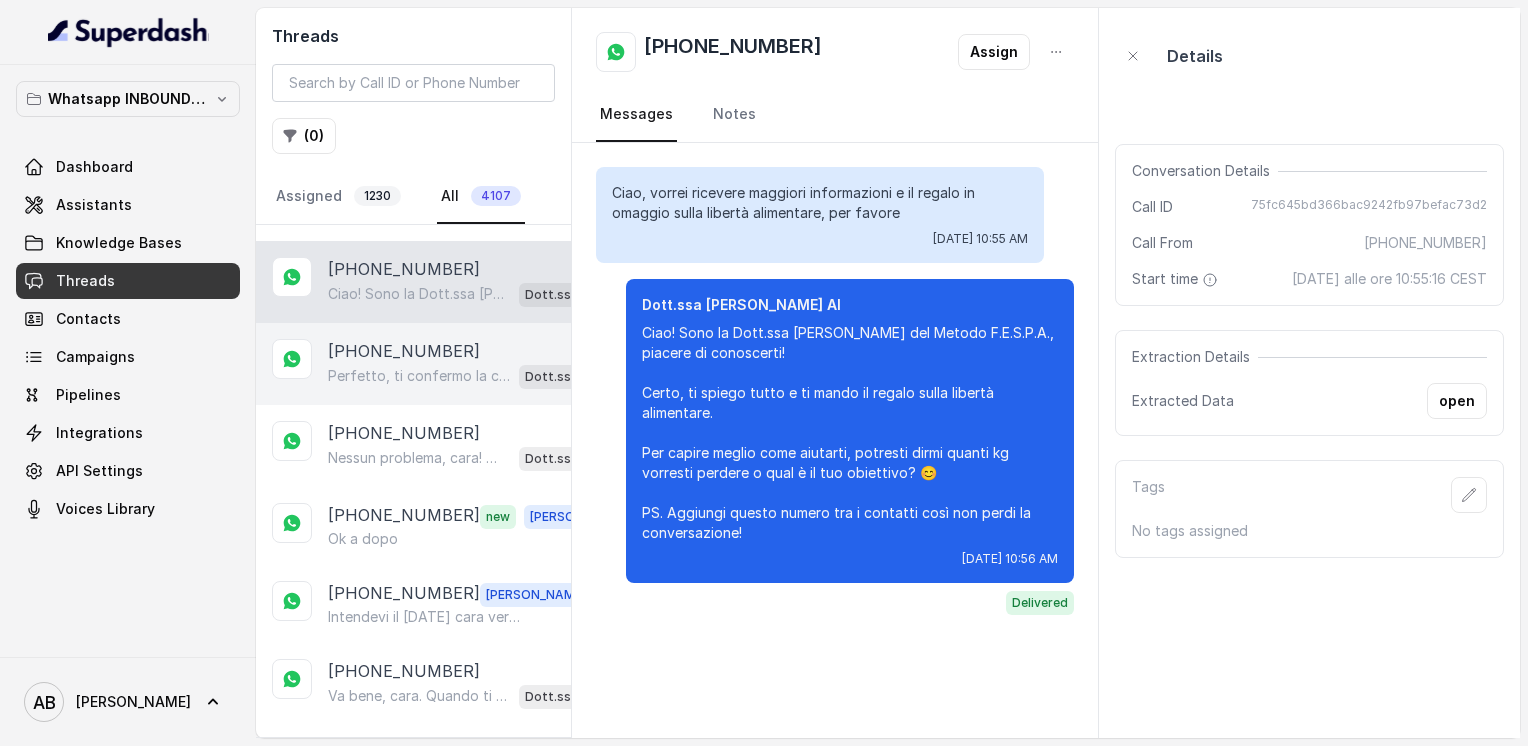 click on "[PHONE_NUMBER]" at bounding box center [404, 351] 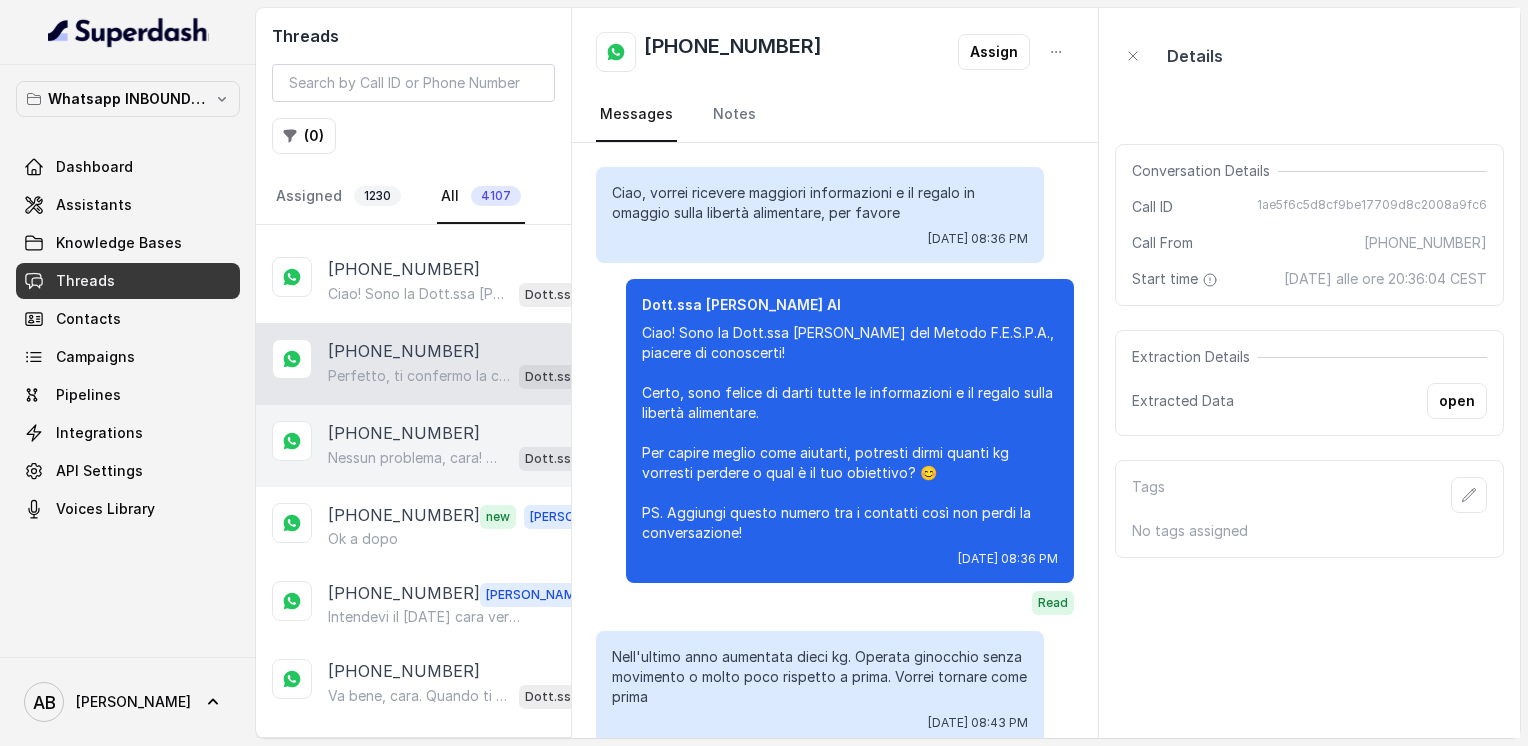 scroll, scrollTop: 1940, scrollLeft: 0, axis: vertical 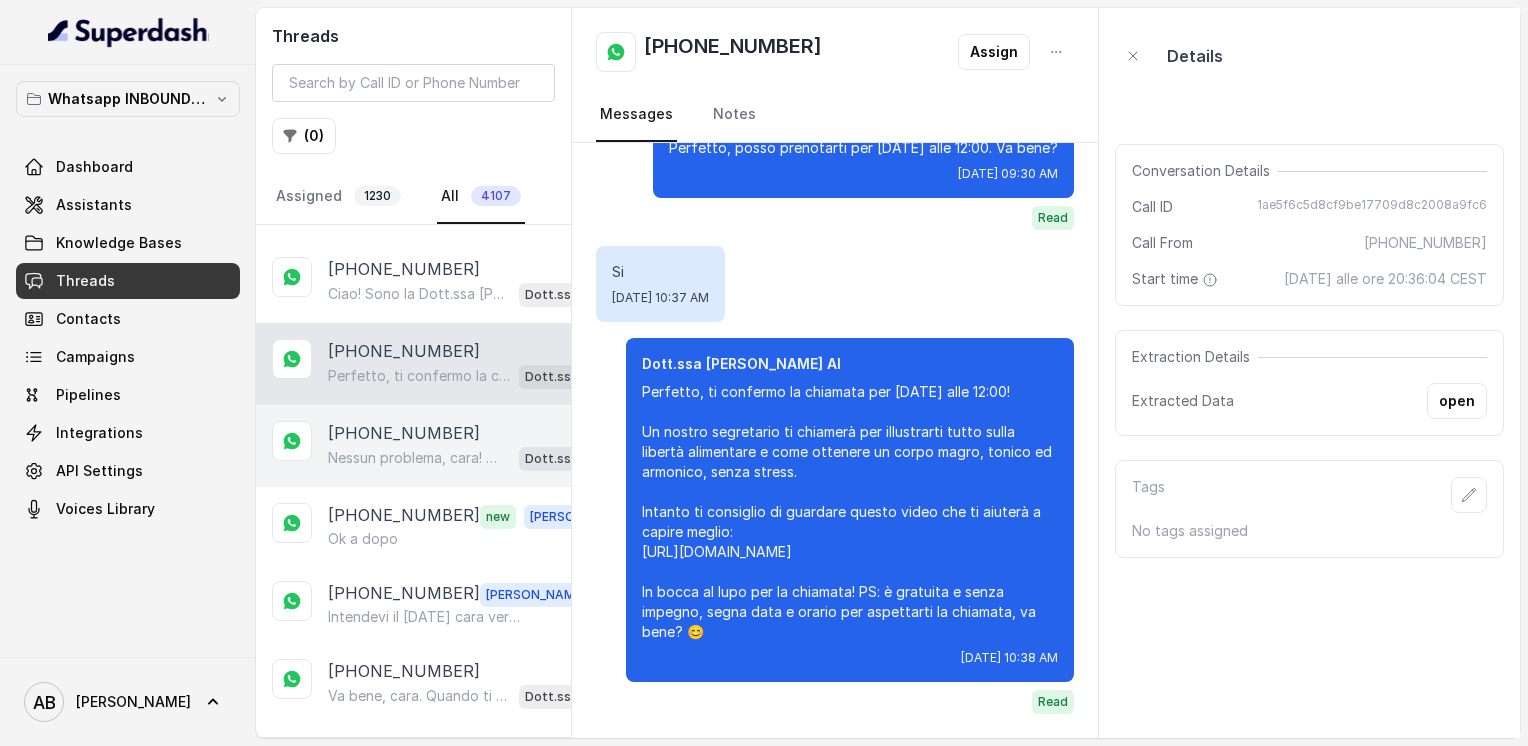click on "[PHONE_NUMBER]" at bounding box center [404, 433] 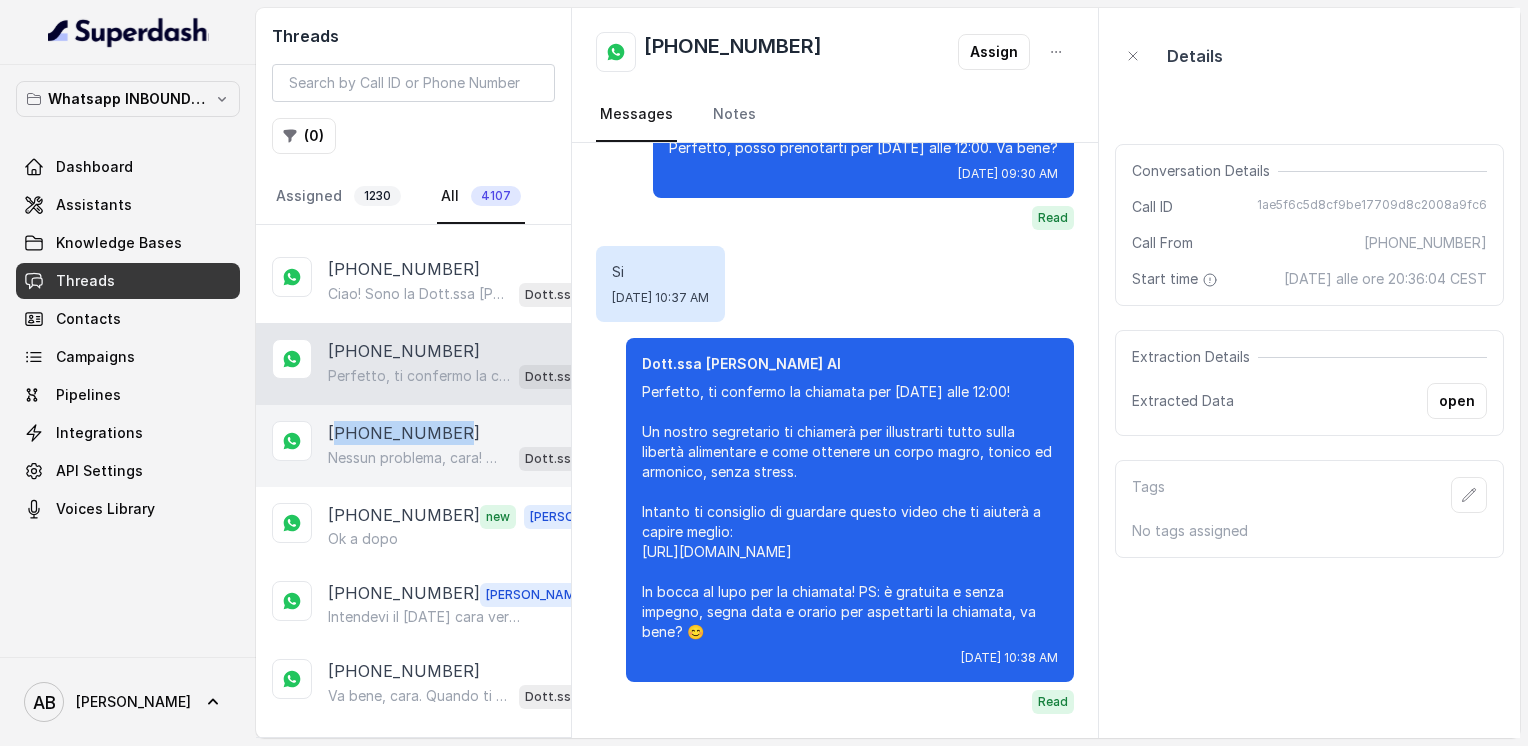 click on "[PHONE_NUMBER]" at bounding box center (404, 433) 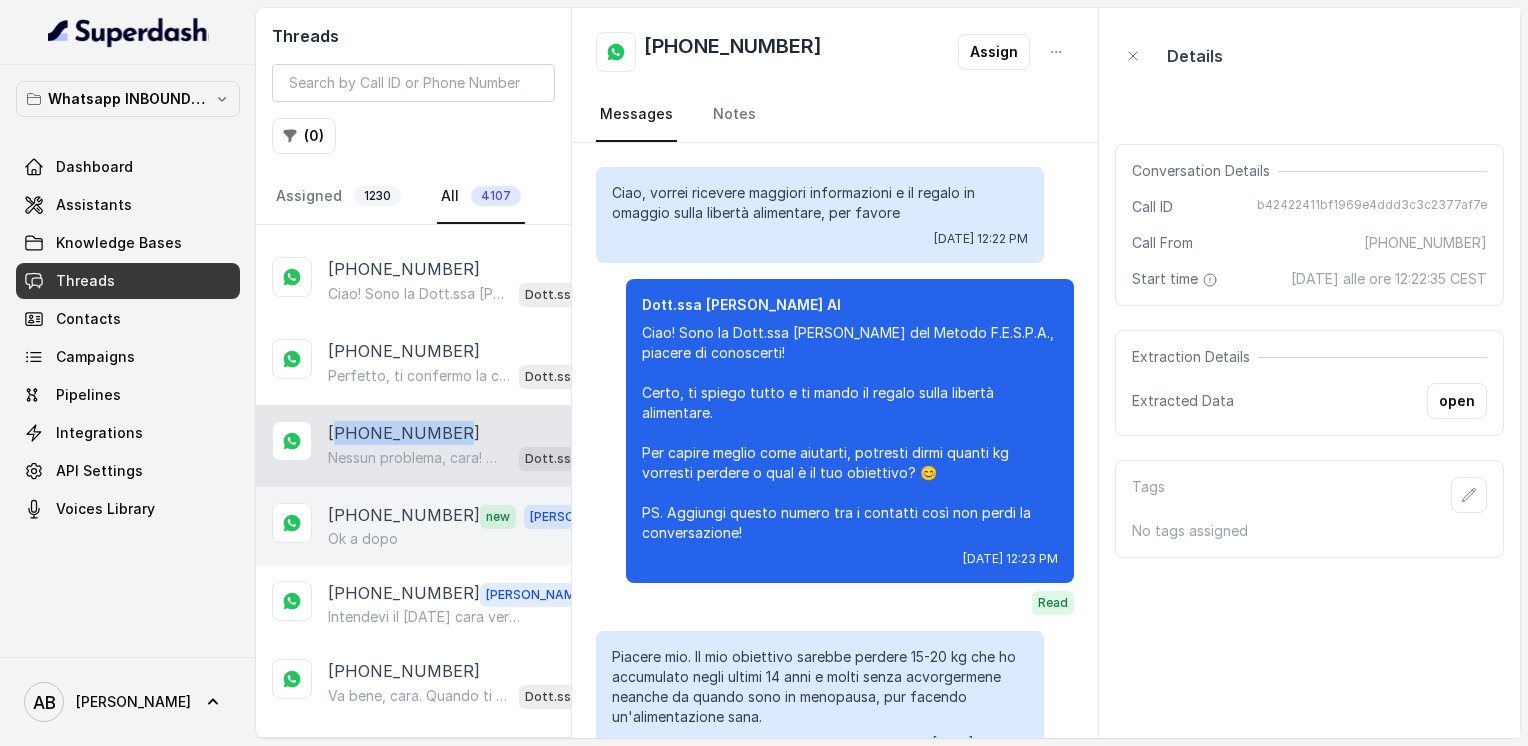 scroll, scrollTop: 3940, scrollLeft: 0, axis: vertical 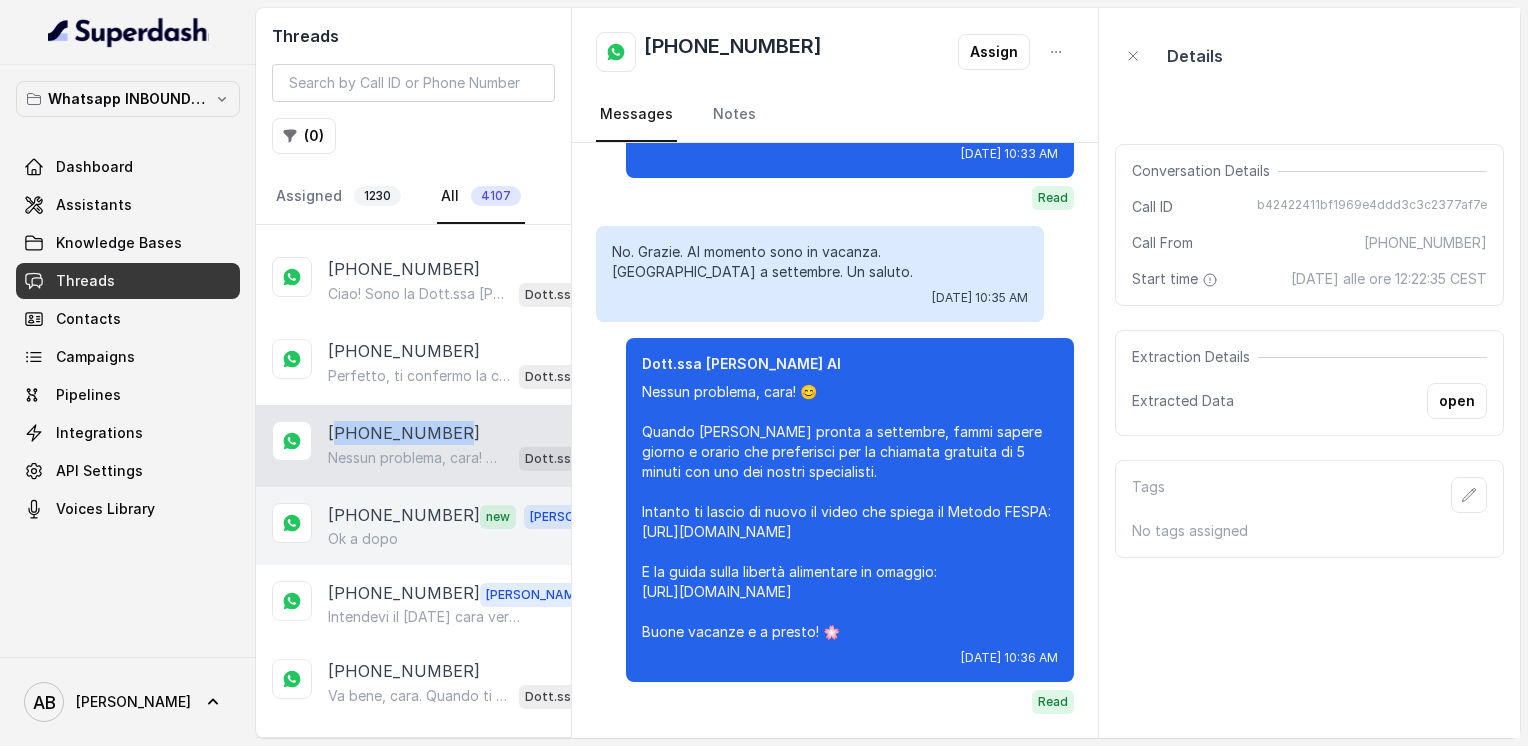 click on "[PHONE_NUMBER]" at bounding box center (404, 516) 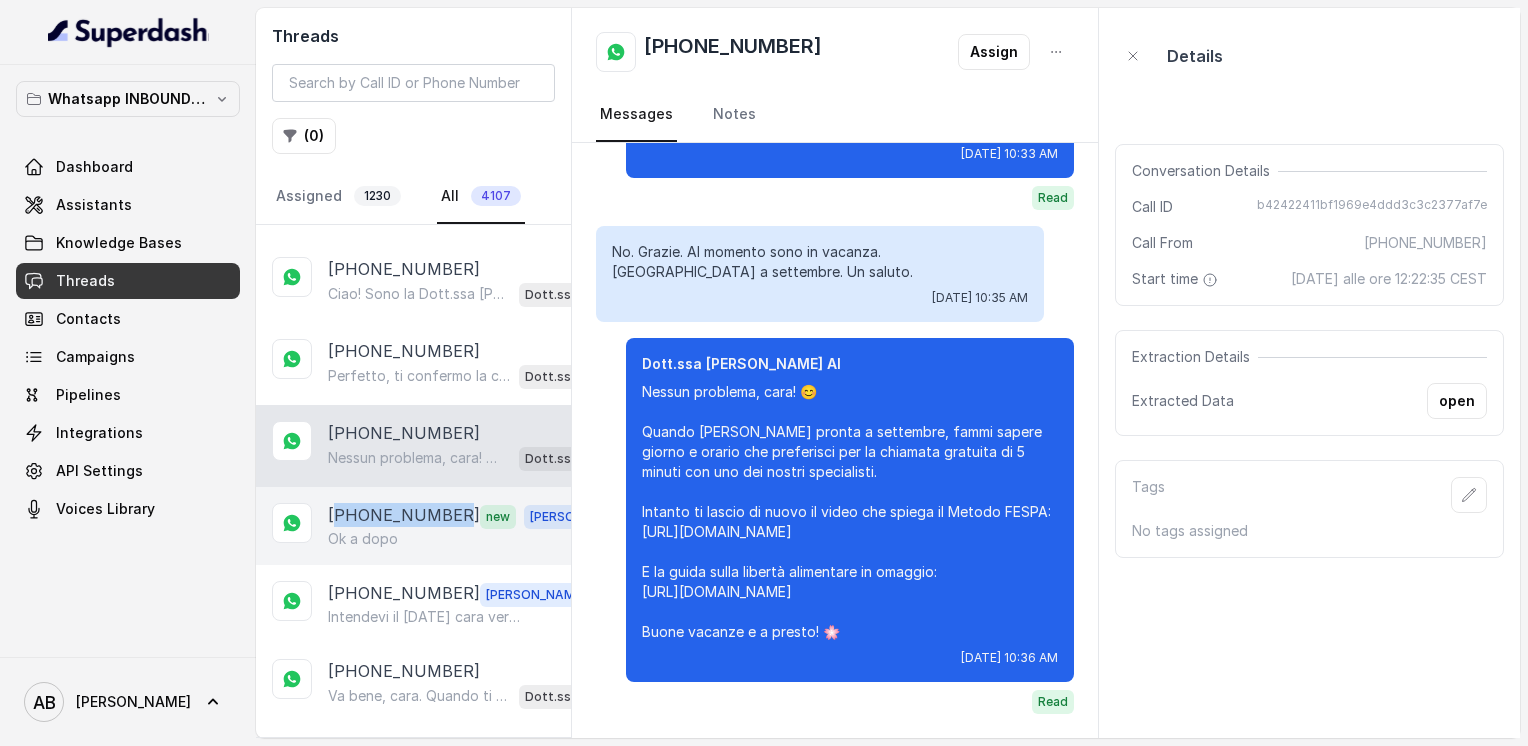 click on "[PHONE_NUMBER]" at bounding box center [404, 516] 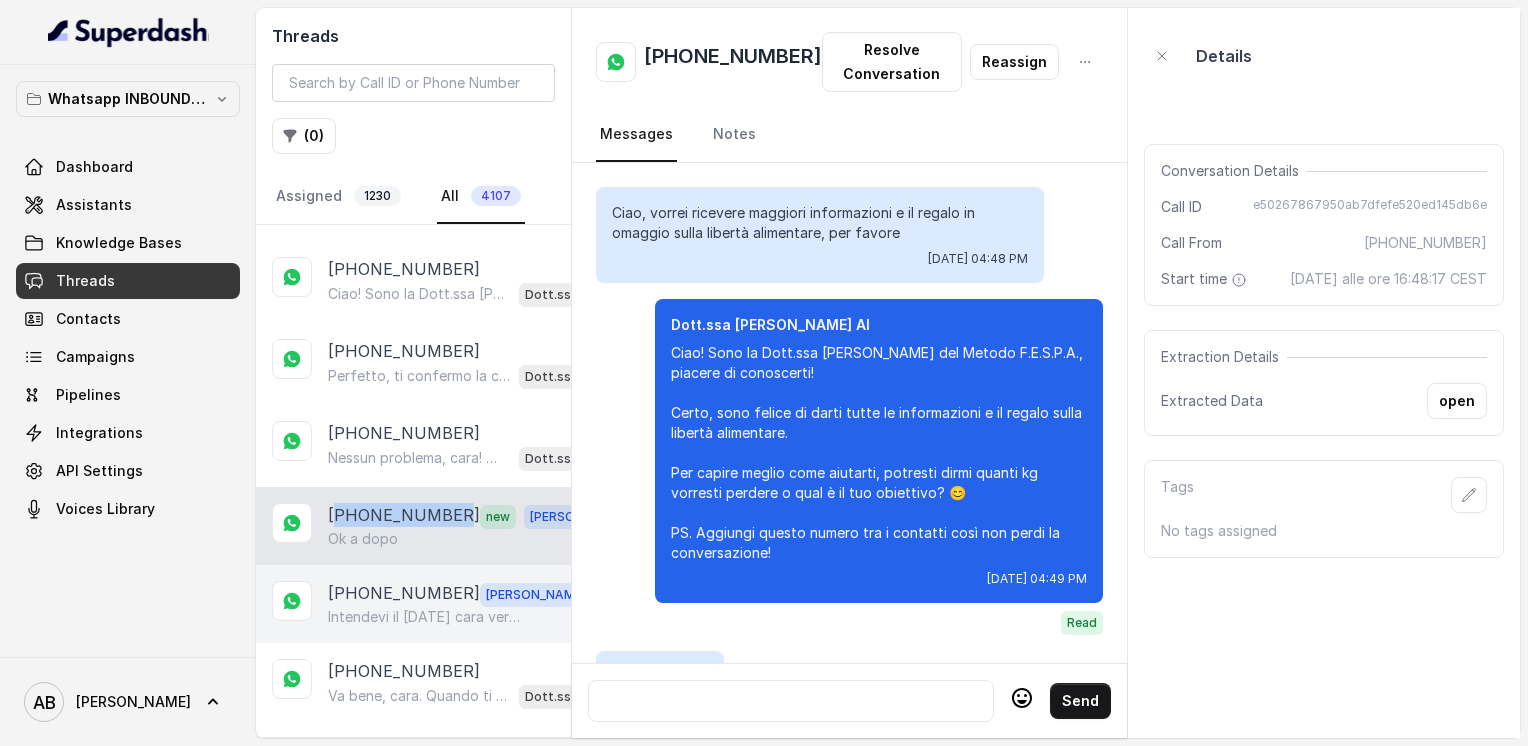 scroll, scrollTop: 2000, scrollLeft: 0, axis: vertical 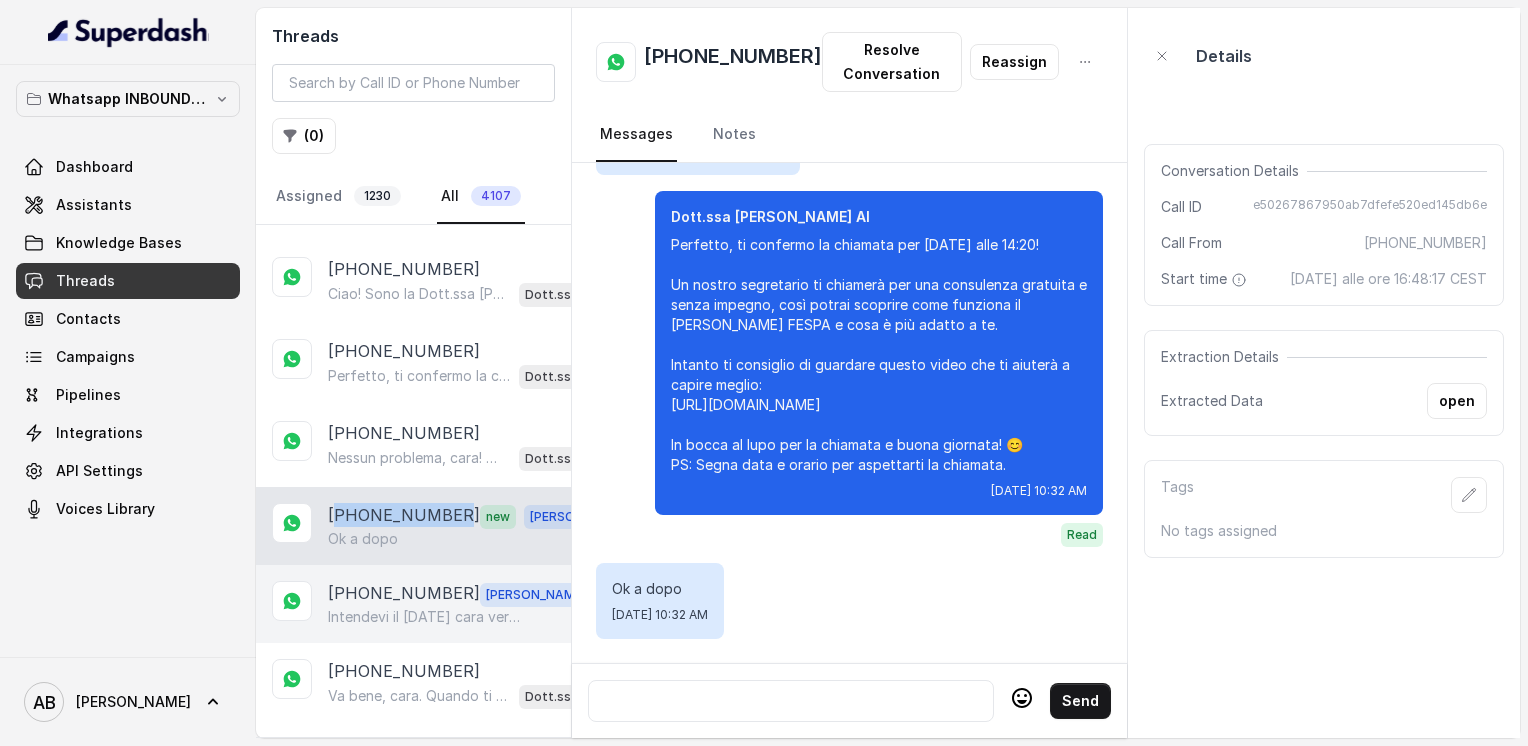 click on "[PHONE_NUMBER]" at bounding box center (404, 594) 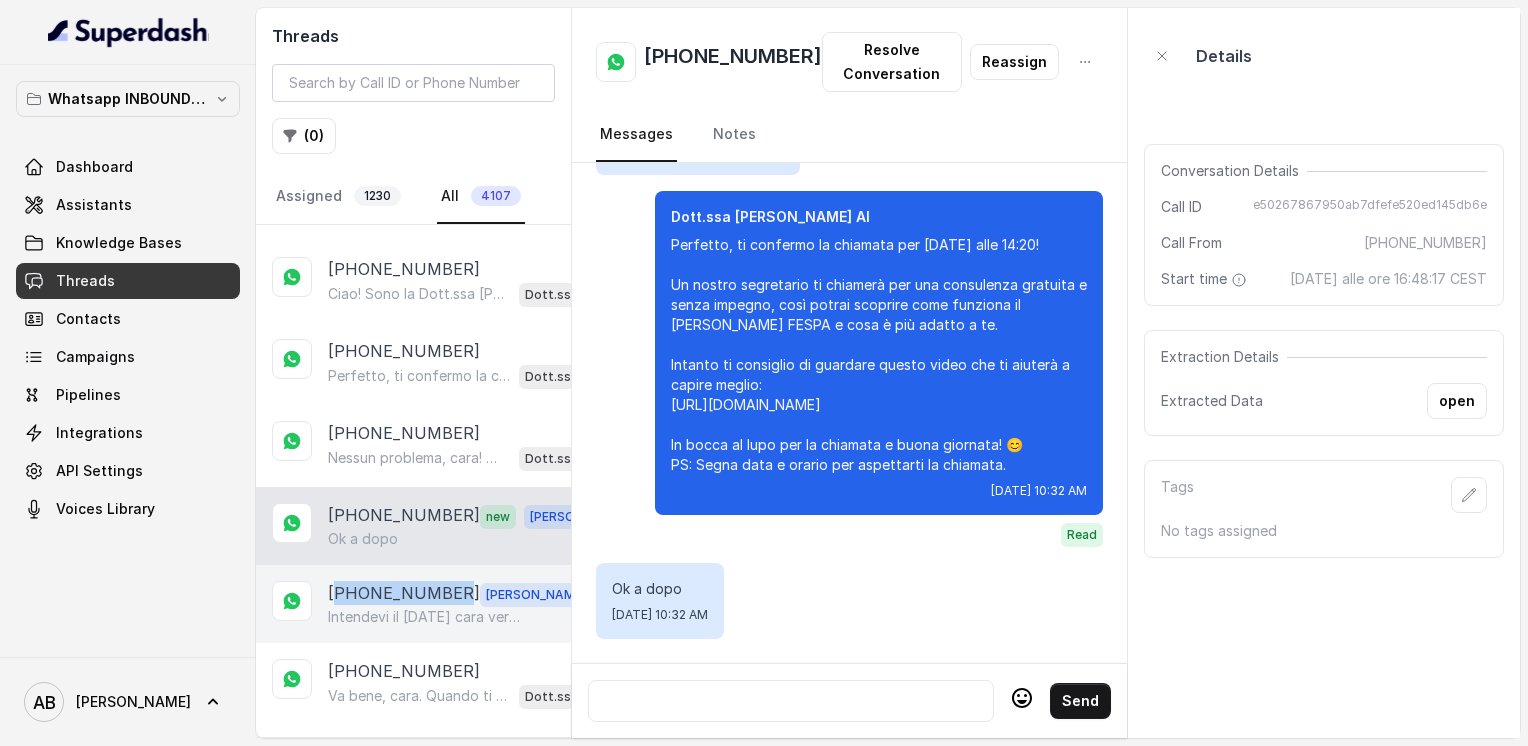 click on "[PHONE_NUMBER]" at bounding box center [404, 594] 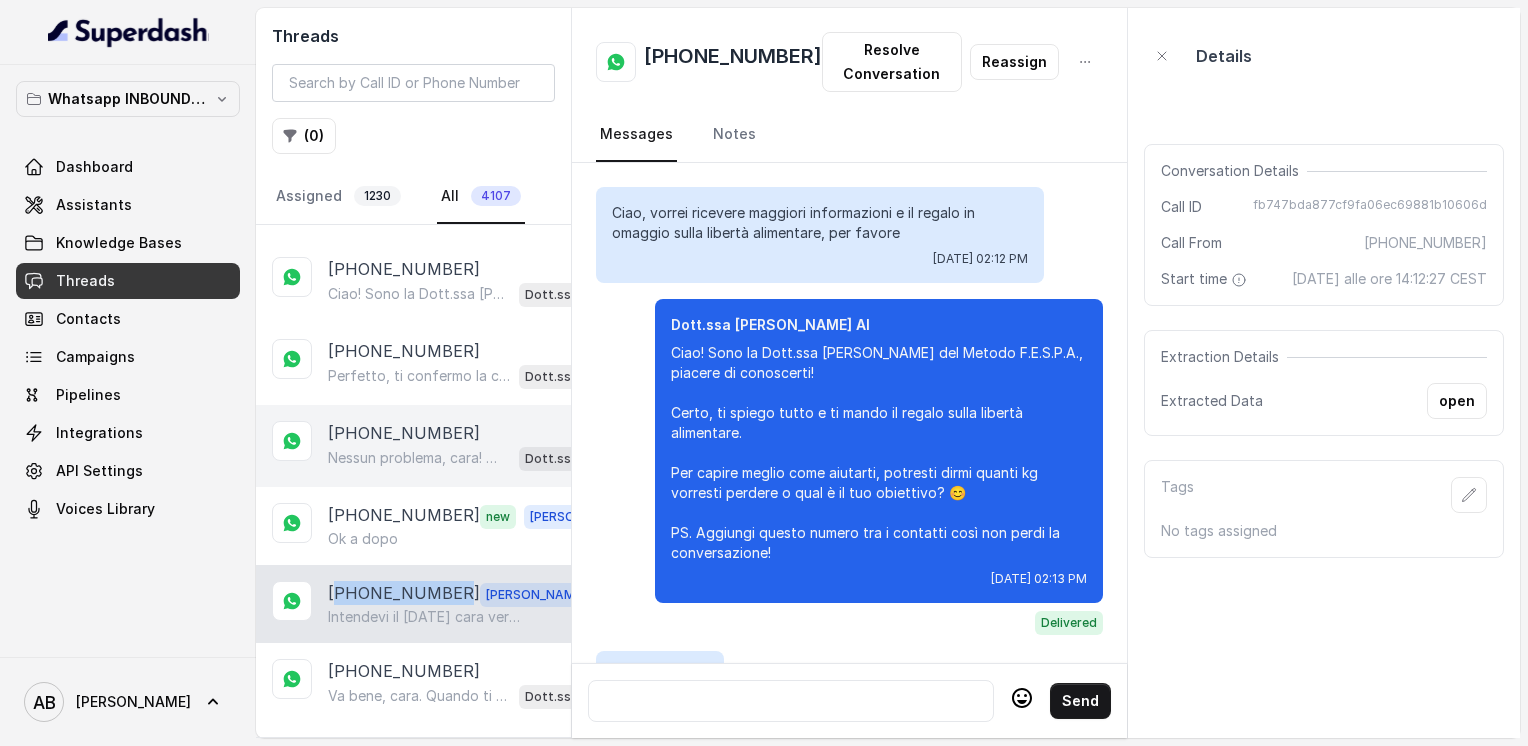 scroll, scrollTop: 2904, scrollLeft: 0, axis: vertical 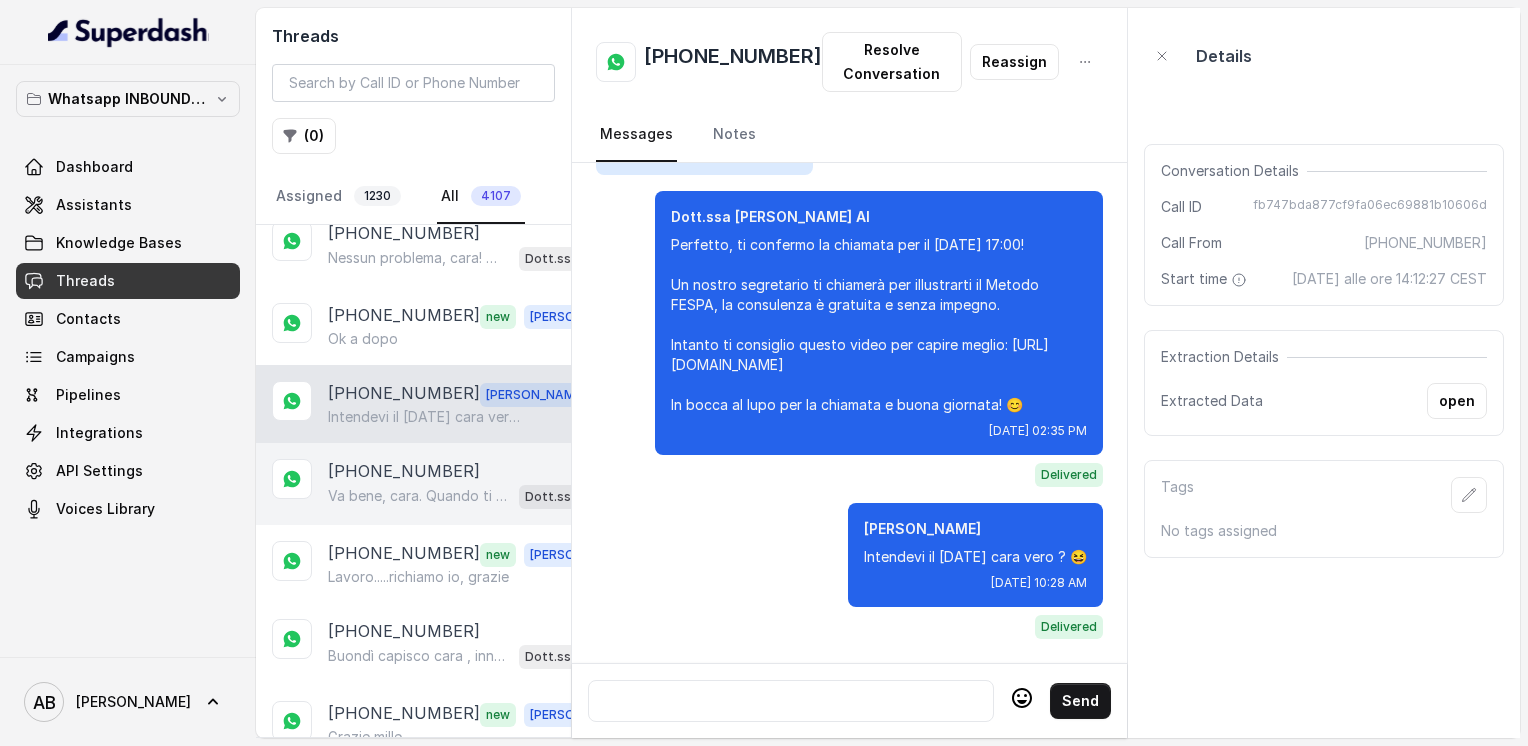 click on "Va bene, cara. Quando ti farà comodo, sarò qui per aiutarti.
Ricorda che la chiamata è gratuita e senza impegno, un’occasione per capire come raggiungere la libertà alimentare e un corpo magro, tonico ed armonico.
Se vuoi, ti lascio questo video per farti un’idea più chiara:
[URL][DOMAIN_NAME]
E la guida in omaggio:
[URL][DOMAIN_NAME]
A presto! Dott.ssa [PERSON_NAME] AI" at bounding box center (469, 496) 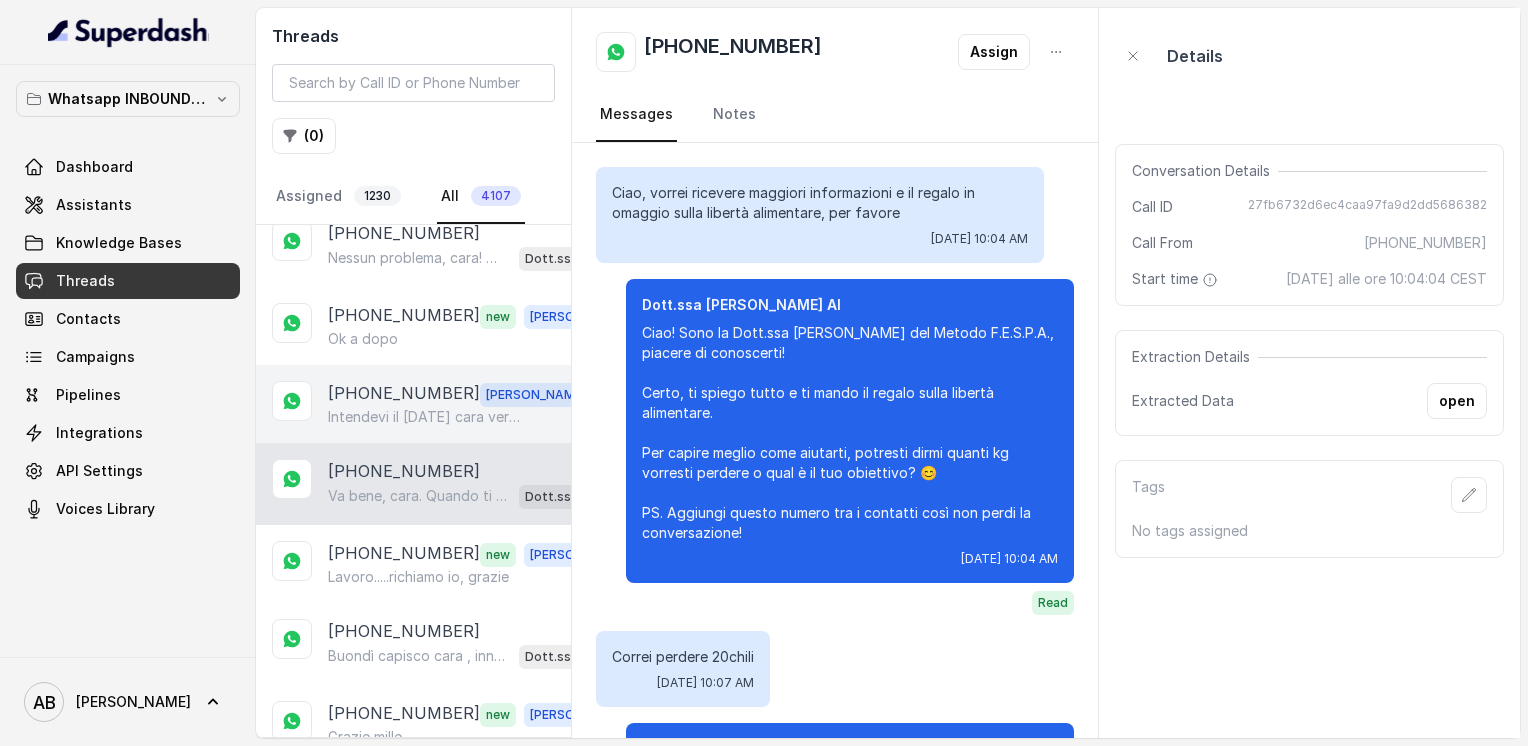 scroll, scrollTop: 2176, scrollLeft: 0, axis: vertical 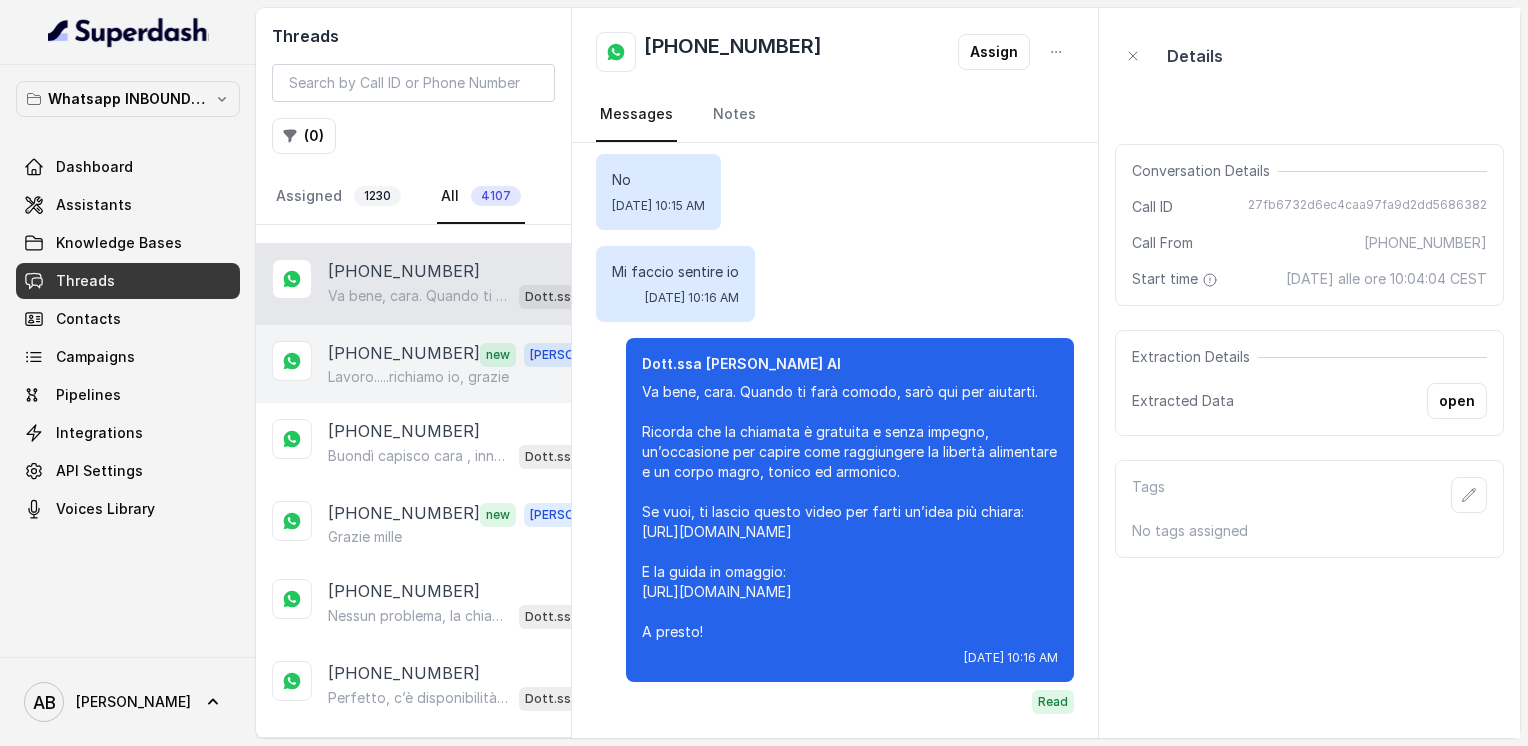 click on "Lavoro.....richiamo io, grazie" at bounding box center [418, 377] 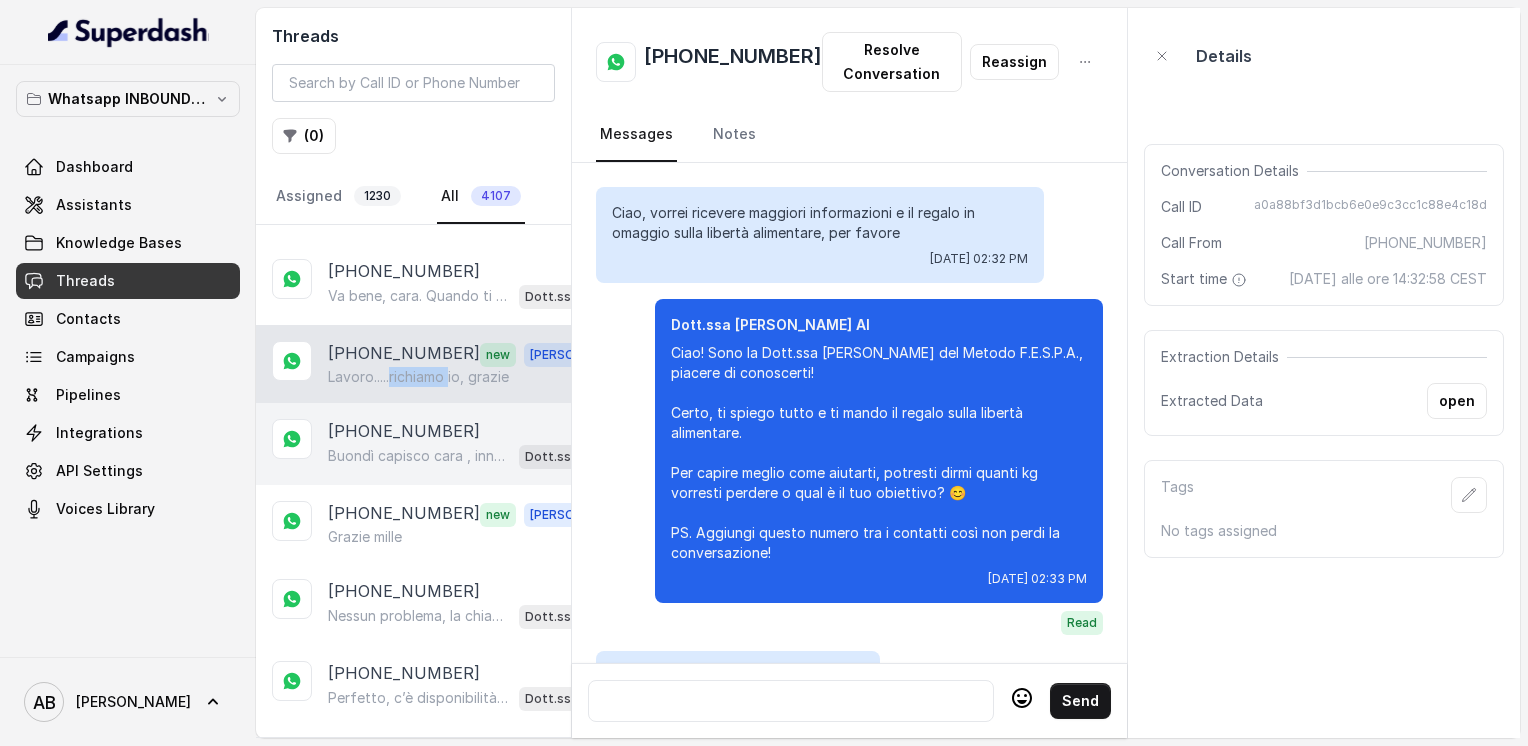 scroll, scrollTop: 3308, scrollLeft: 0, axis: vertical 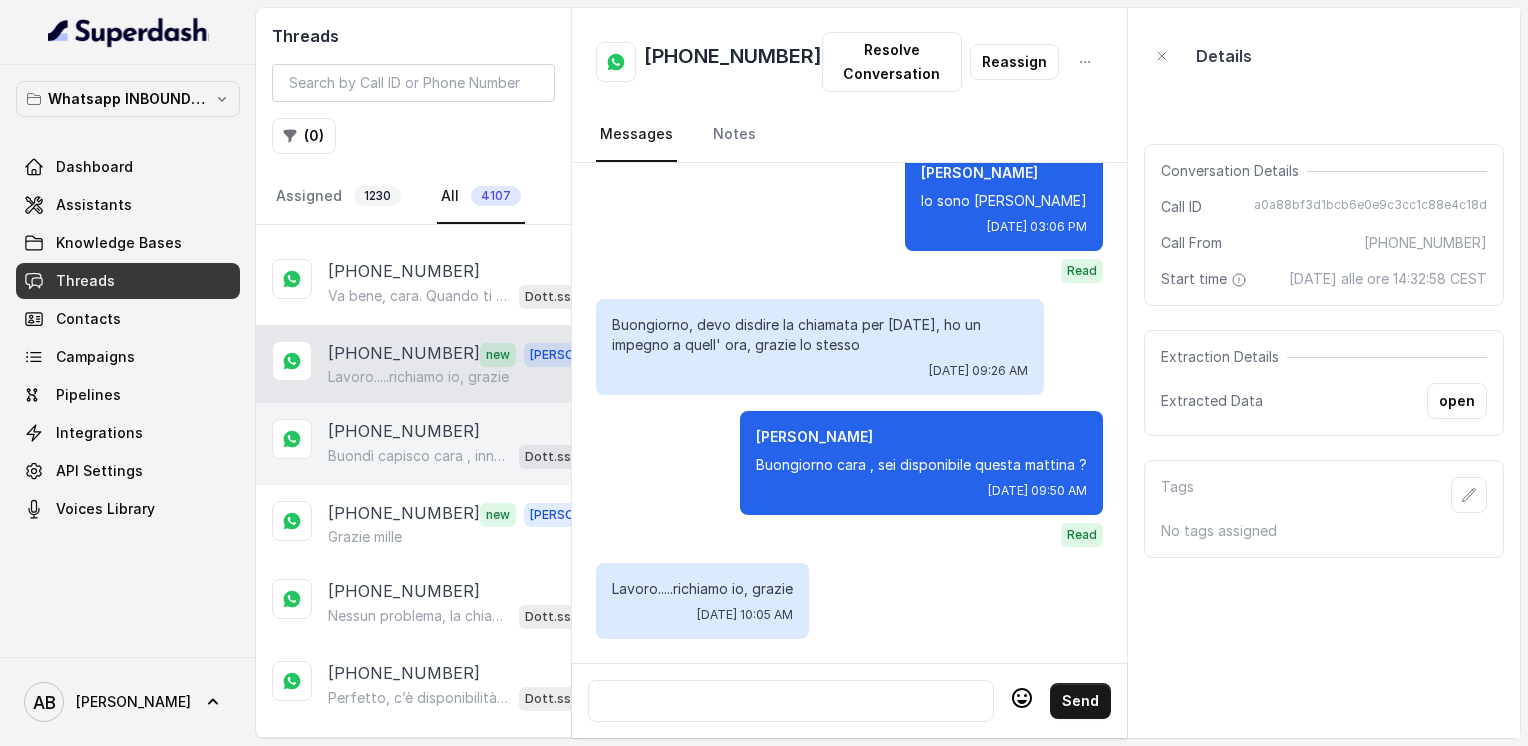 click on "Buondì capisco cara , innanzitutto ti chiedo hai già fatto qualcosa per provare a perdere questi 10 kg ?" at bounding box center (419, 456) 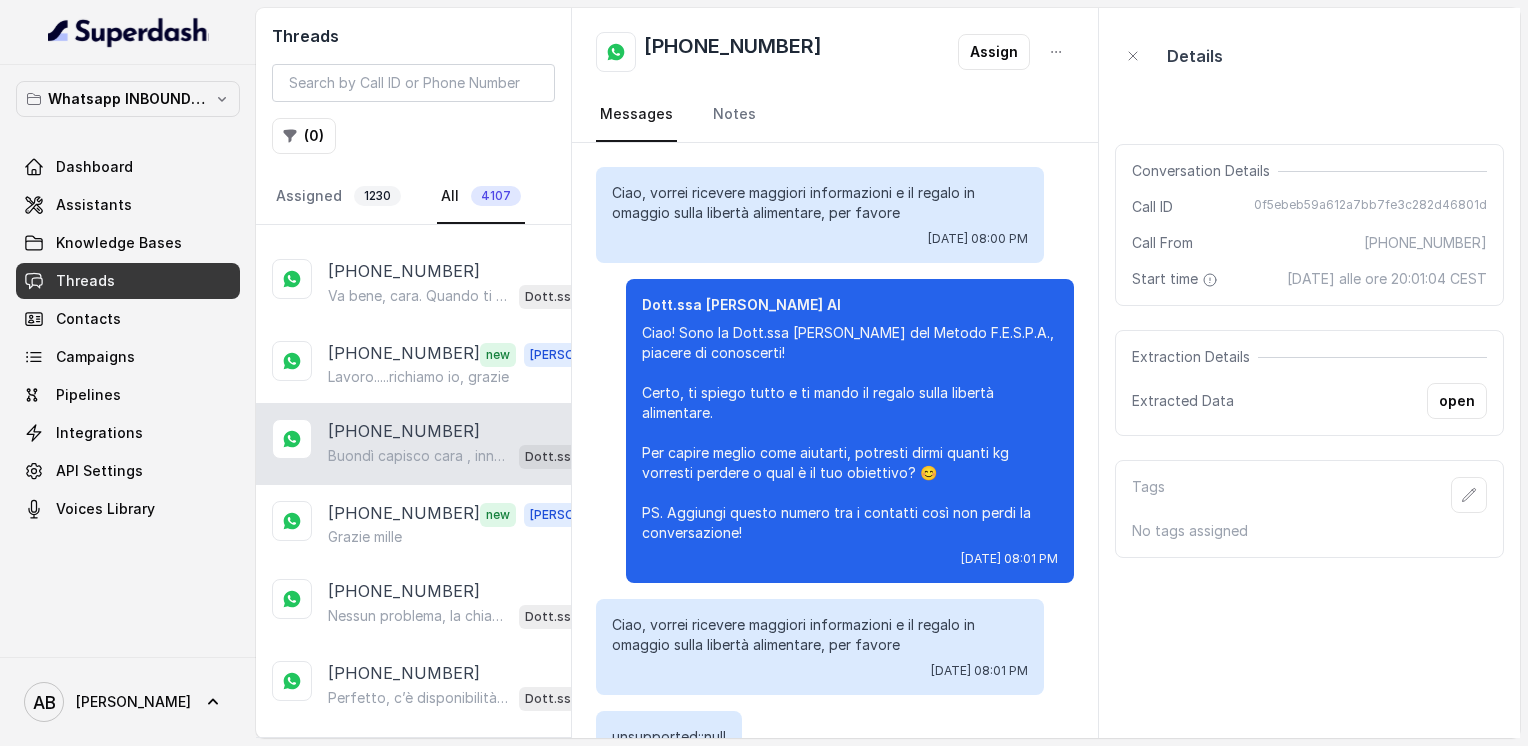 scroll, scrollTop: 336, scrollLeft: 0, axis: vertical 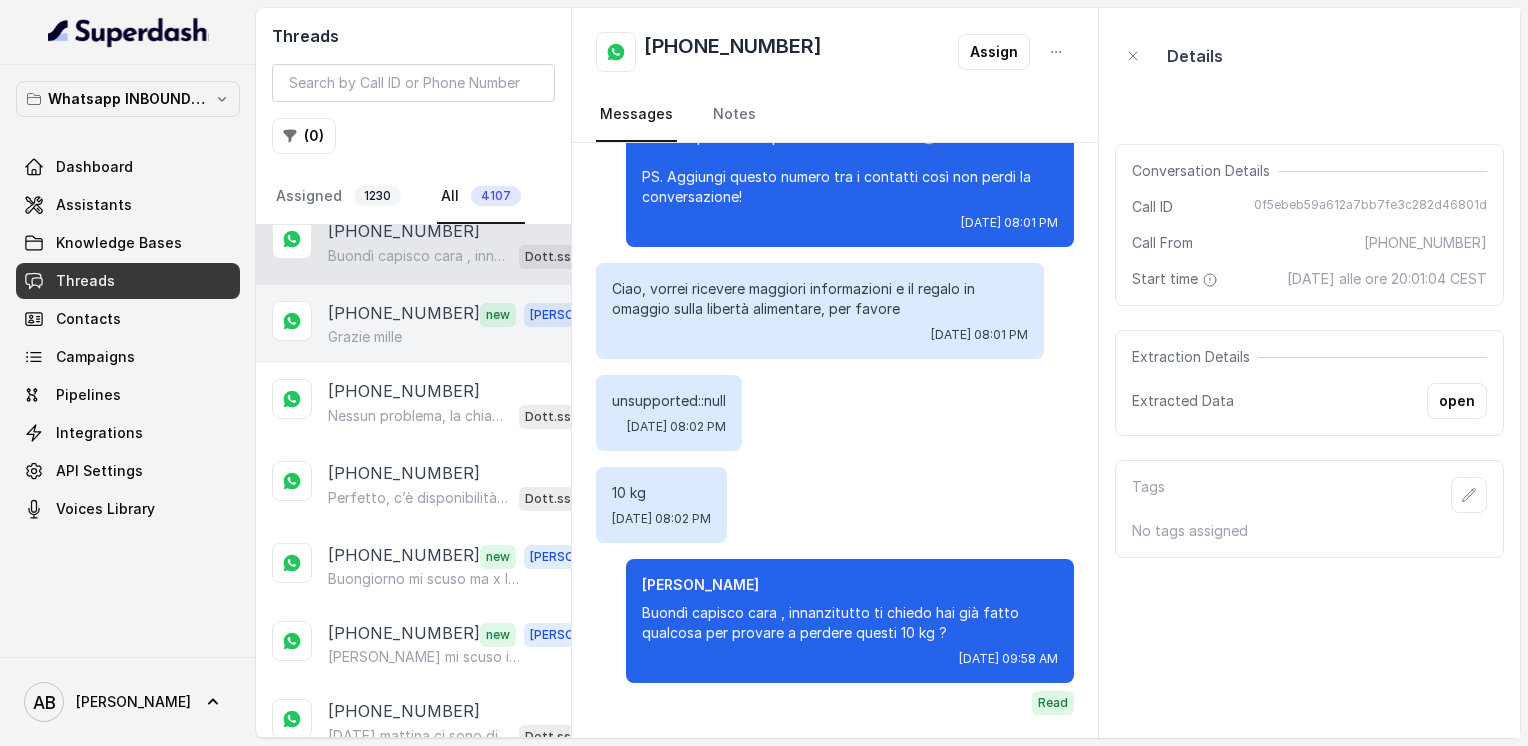 click on "[PHONE_NUMBER]" at bounding box center [404, 314] 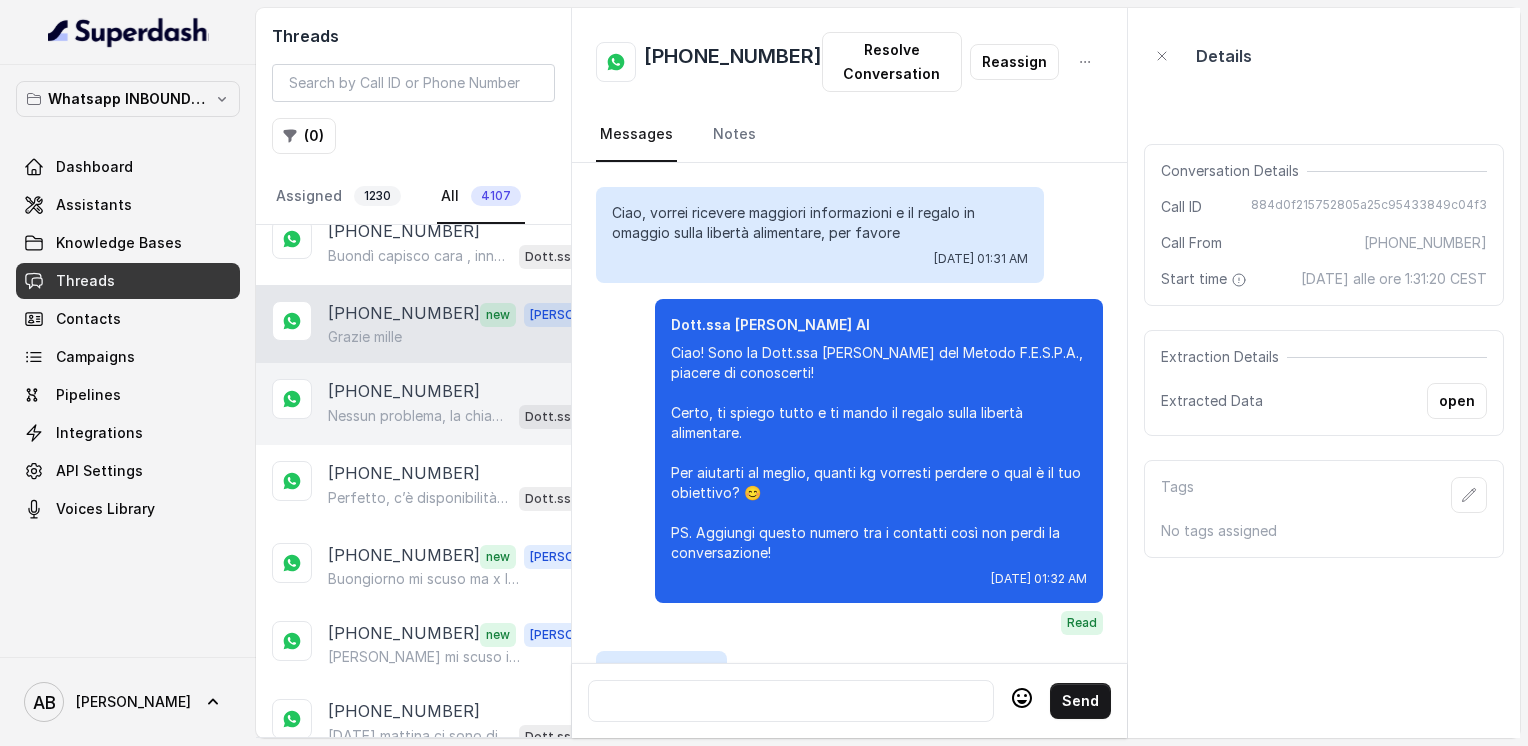 scroll, scrollTop: 2104, scrollLeft: 0, axis: vertical 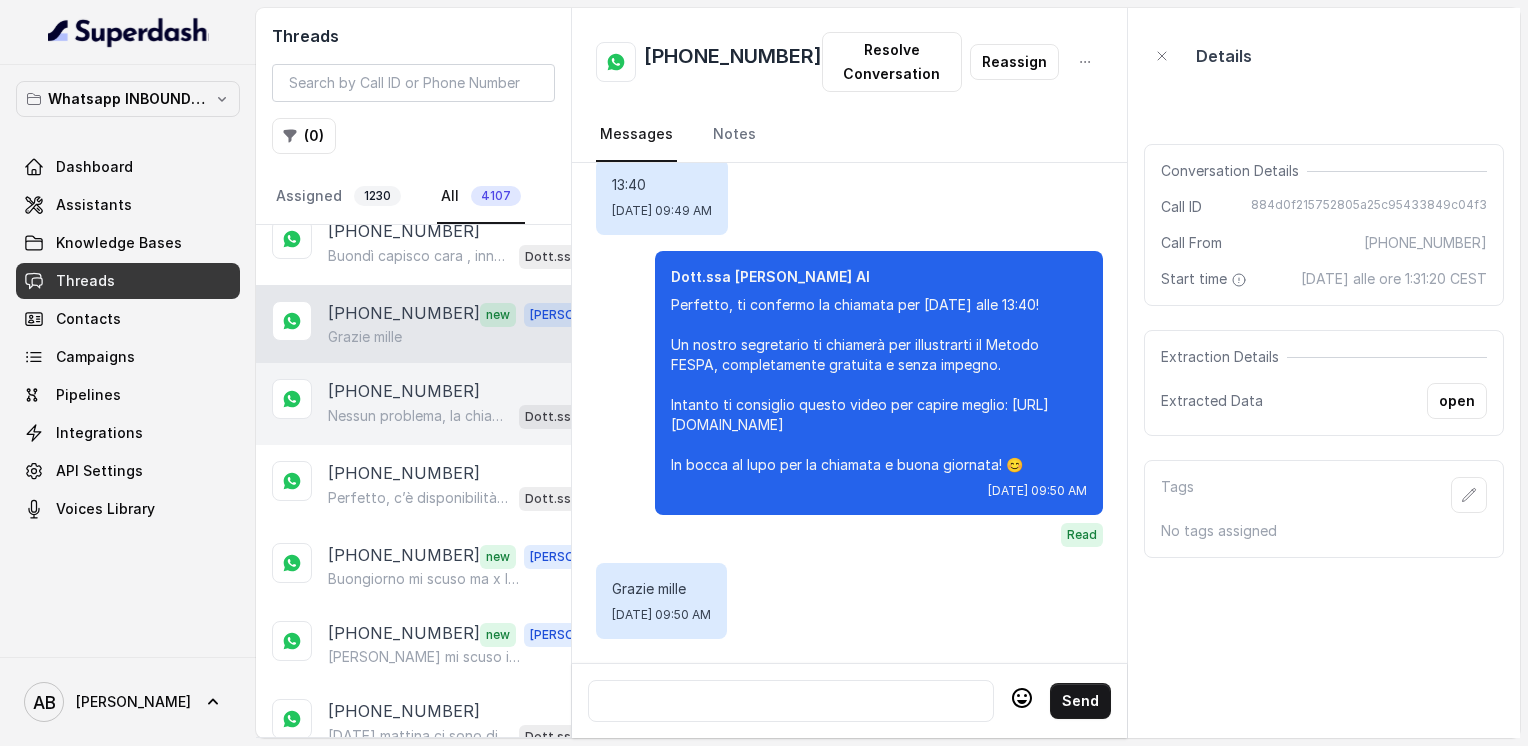 click on "Nessun problema, la chiamata può essere fatta nel giorno e all’orario che preferisci.
Dimmi quando ti sarebbe più comodo e troviamo insieme il momento migliore. 😊" at bounding box center (419, 416) 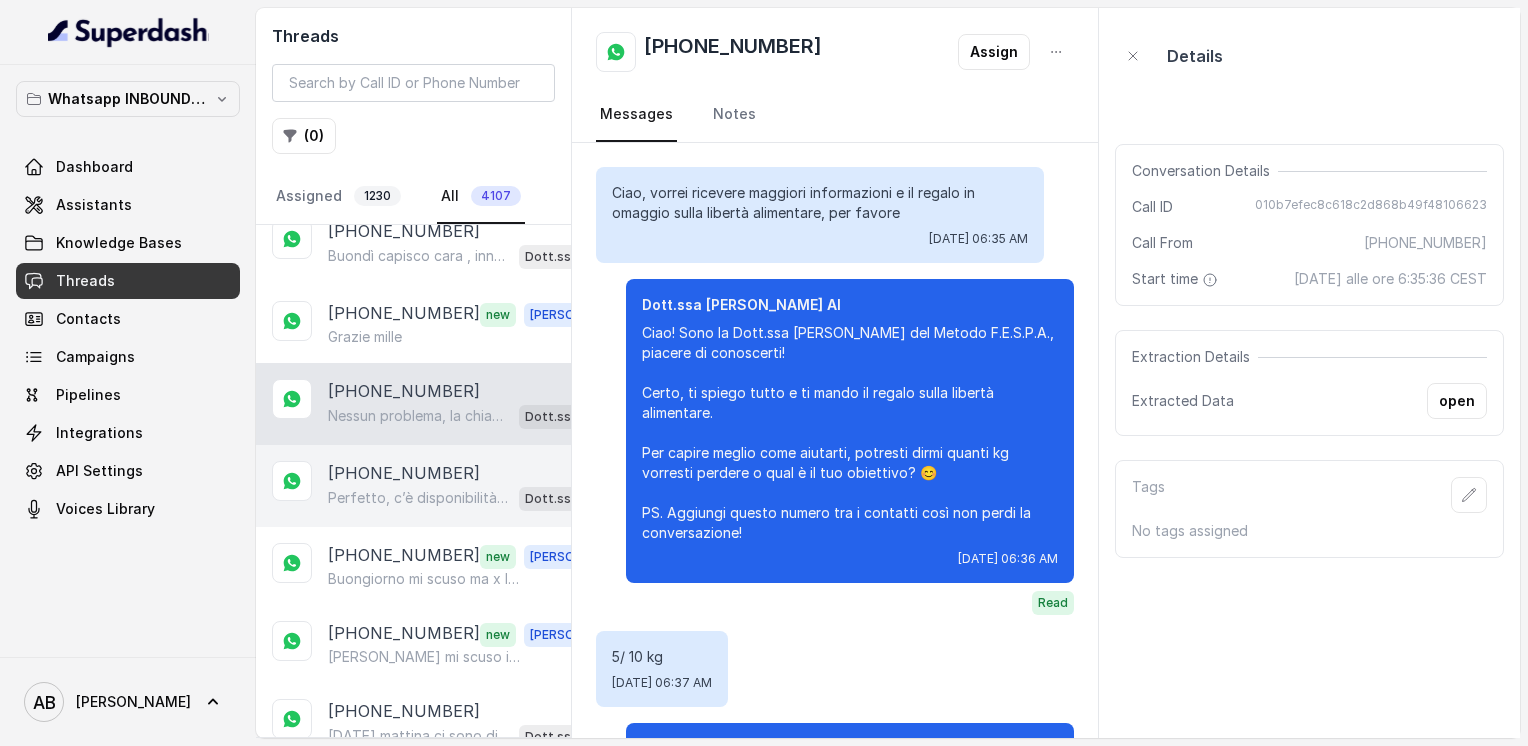 scroll, scrollTop: 2148, scrollLeft: 0, axis: vertical 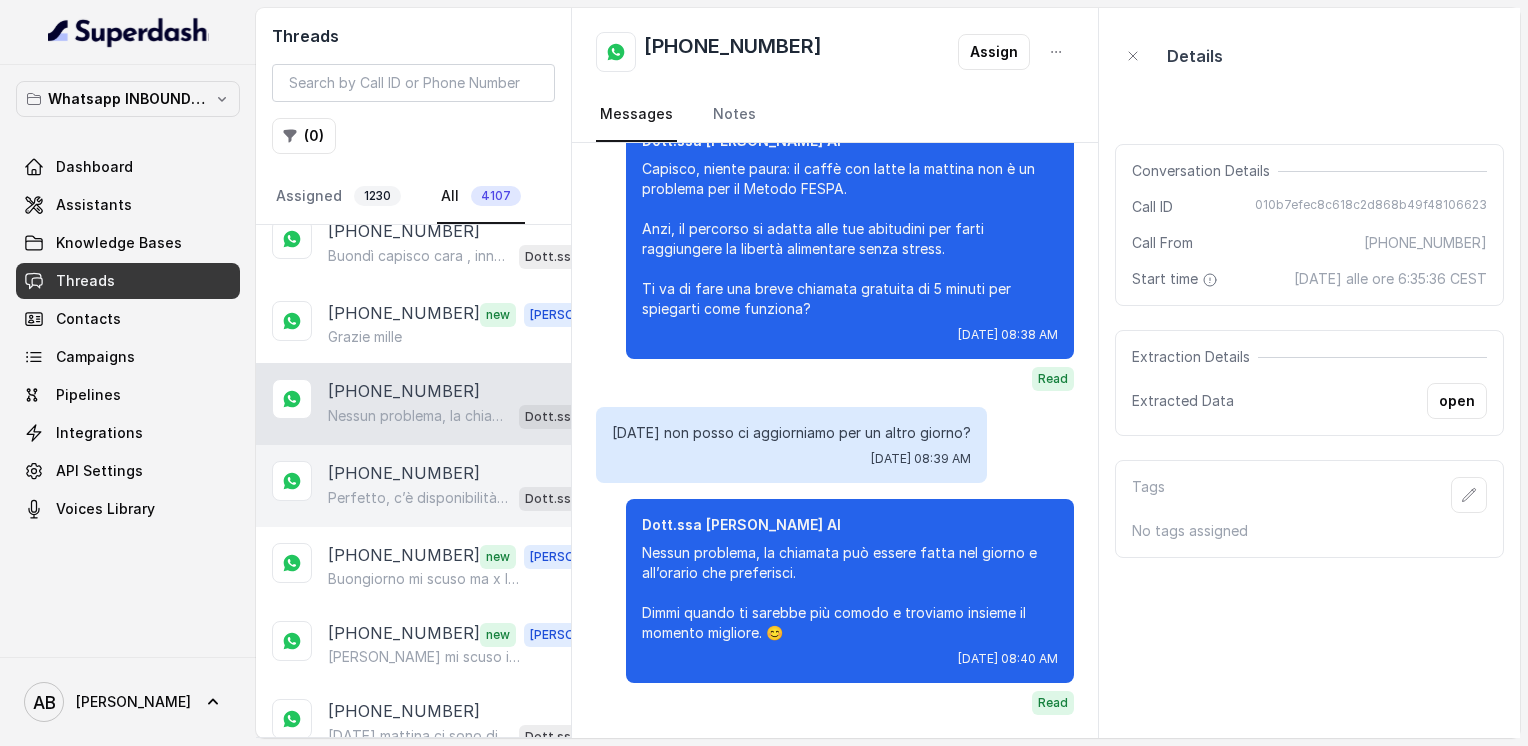 click on "[PHONE_NUMBER]" at bounding box center [404, 473] 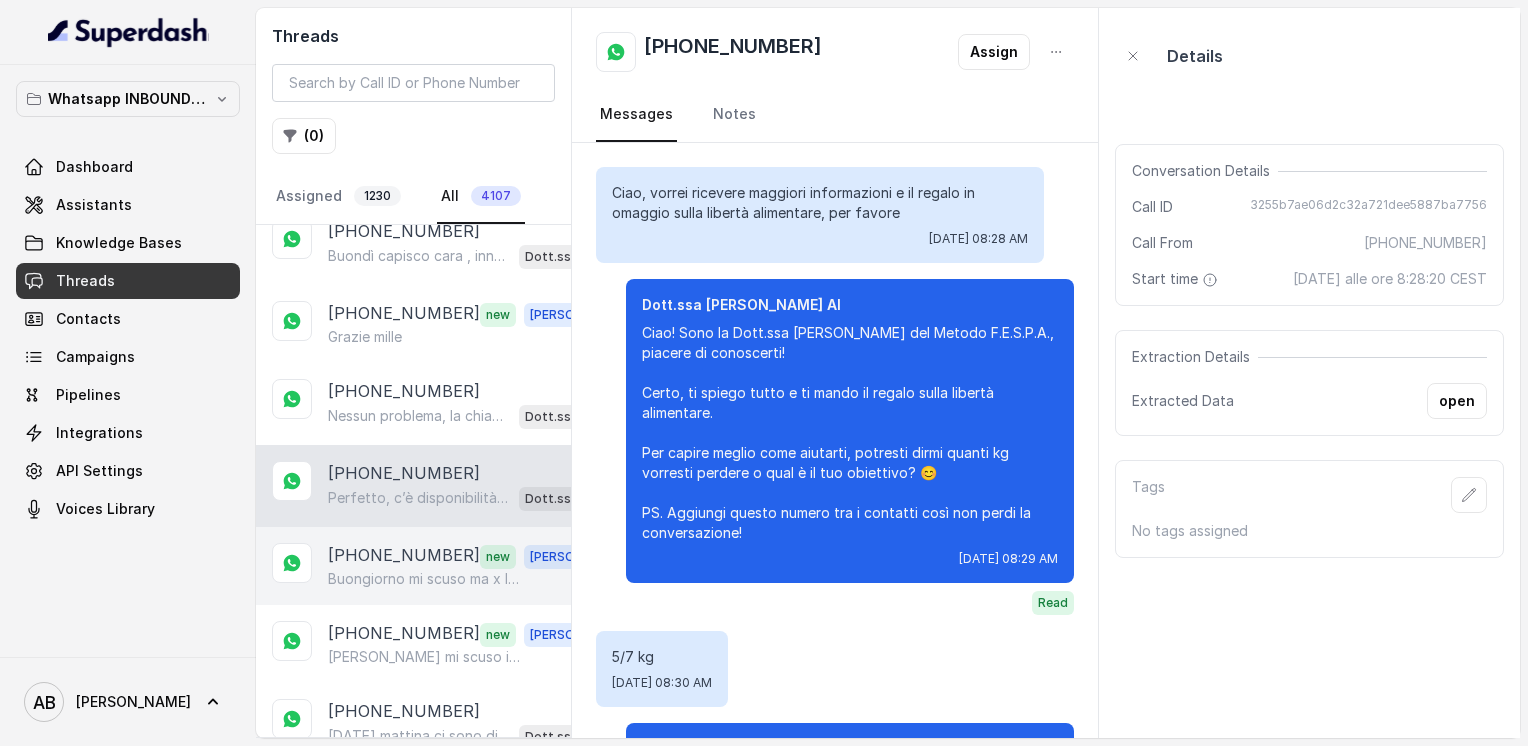 scroll, scrollTop: 1548, scrollLeft: 0, axis: vertical 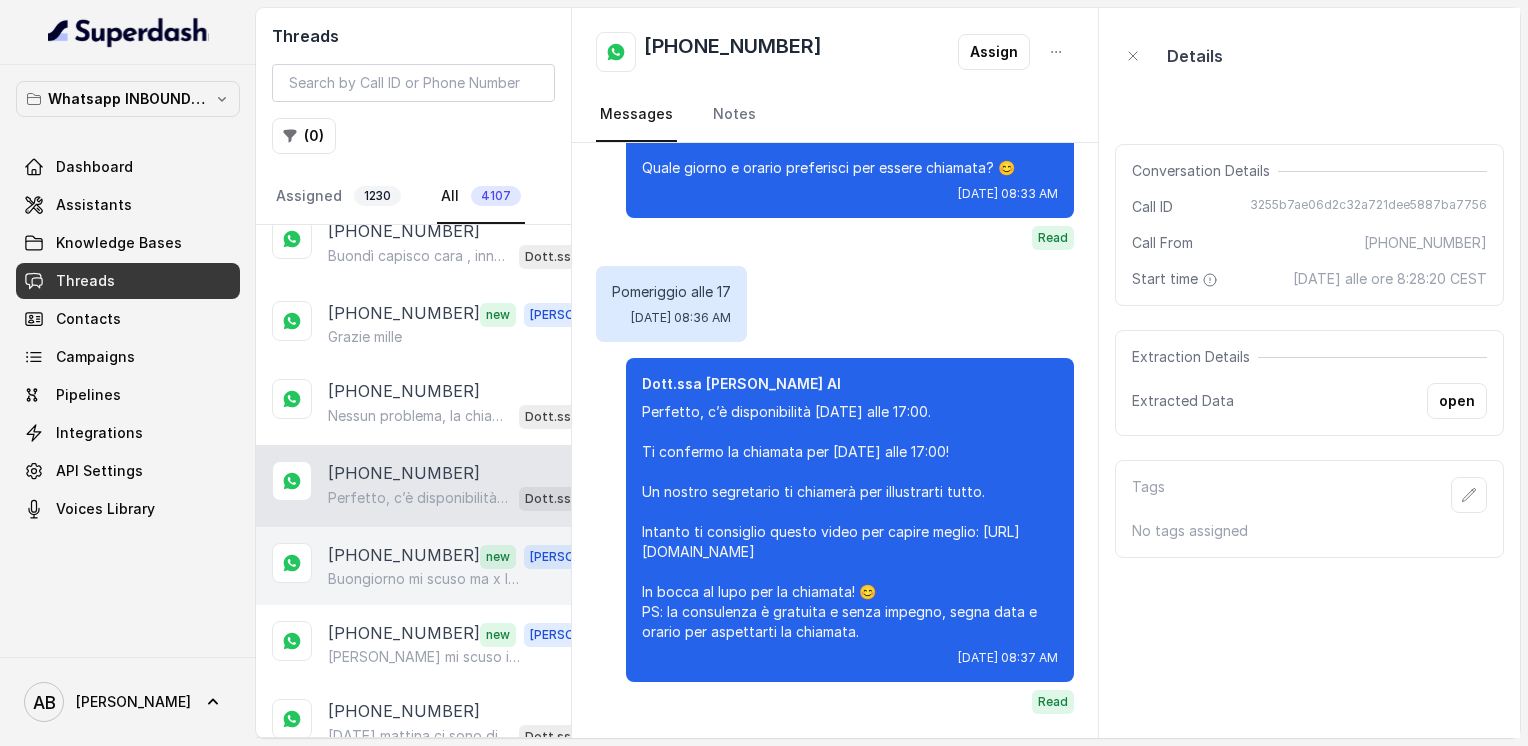 click on "Buongiorno  mi scuso ma x l'appuntamento di [DATE] non è  più possibile richiamerò io x un'altro appuntamento, purtroppo o avuto un imprevisto" at bounding box center (424, 579) 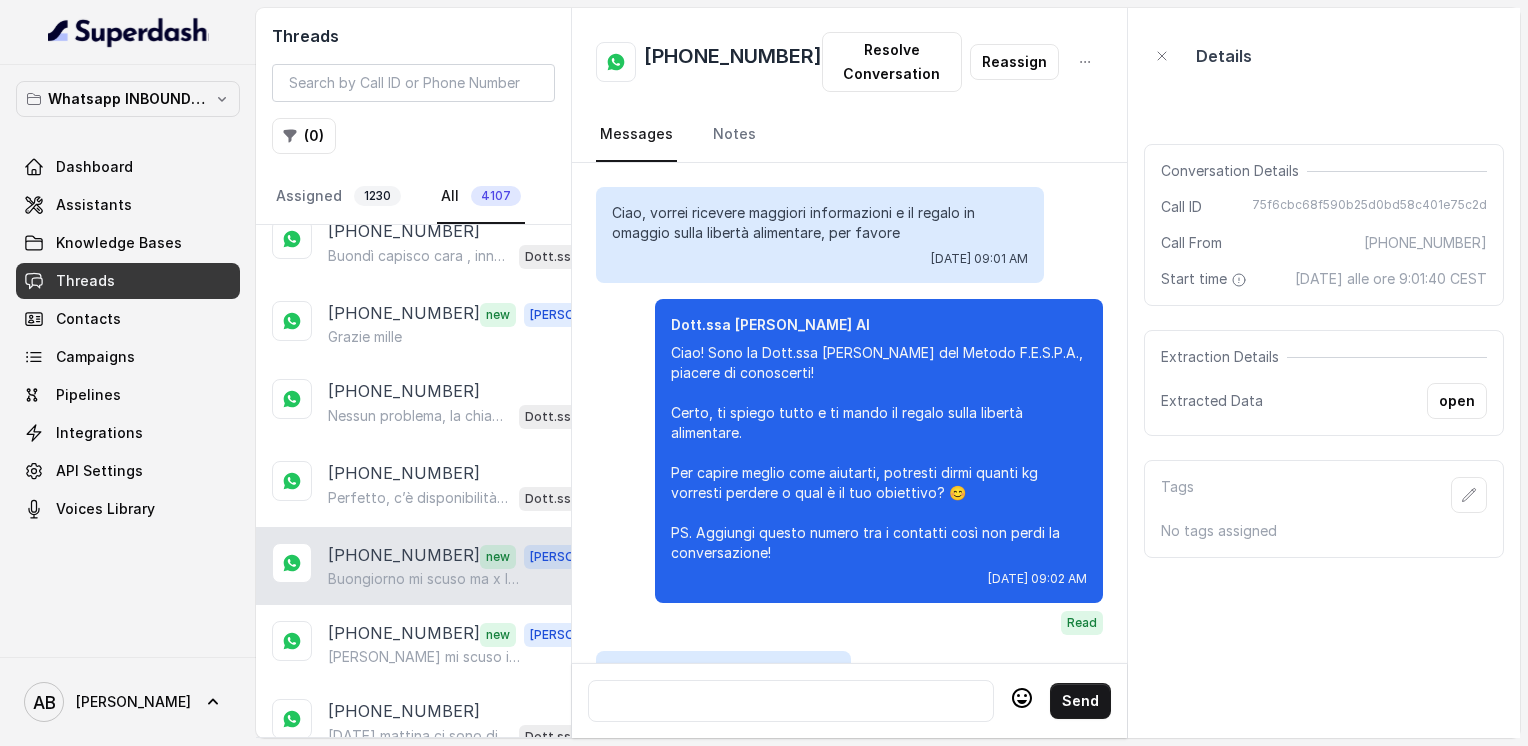 scroll, scrollTop: 3112, scrollLeft: 0, axis: vertical 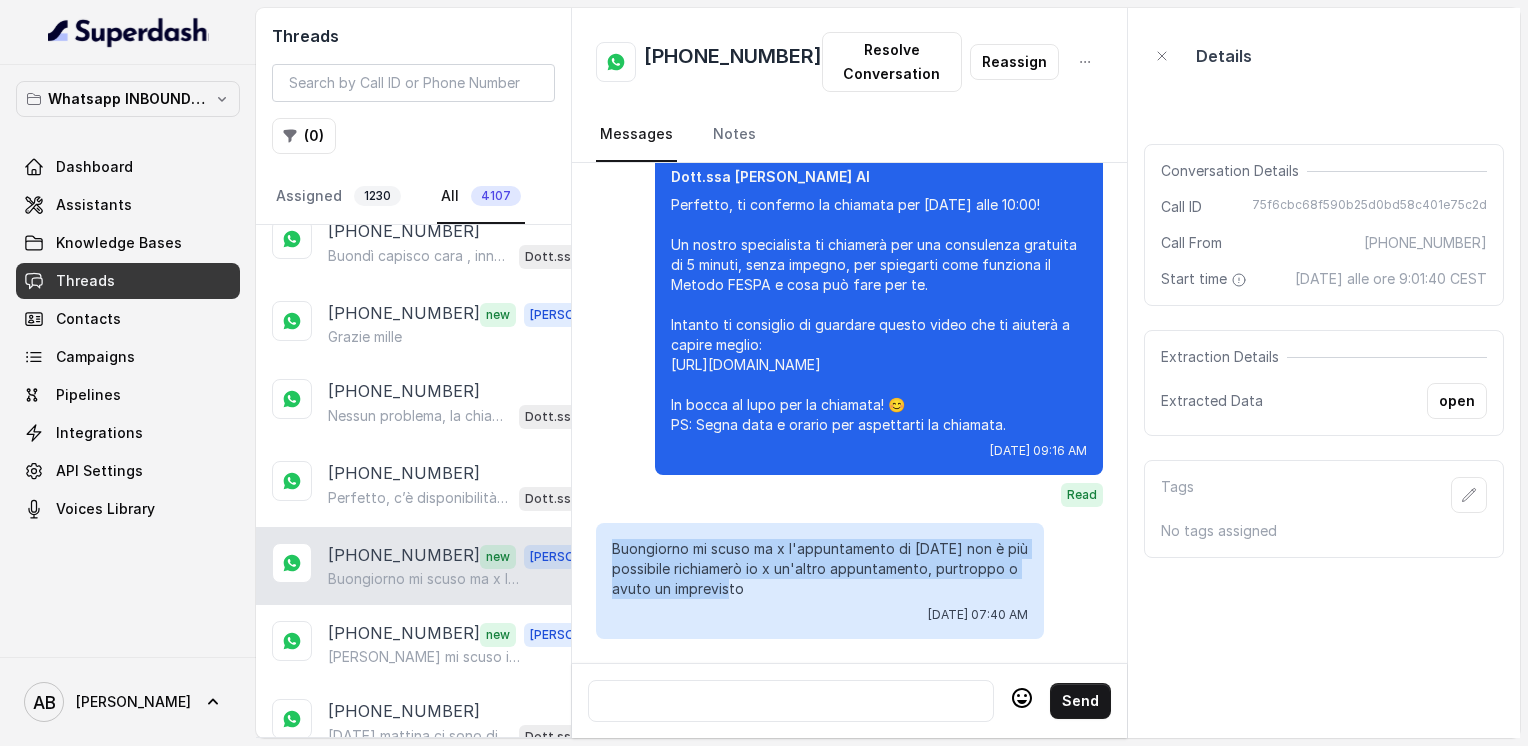 drag, startPoint x: 613, startPoint y: 536, endPoint x: 752, endPoint y: 574, distance: 144.10066 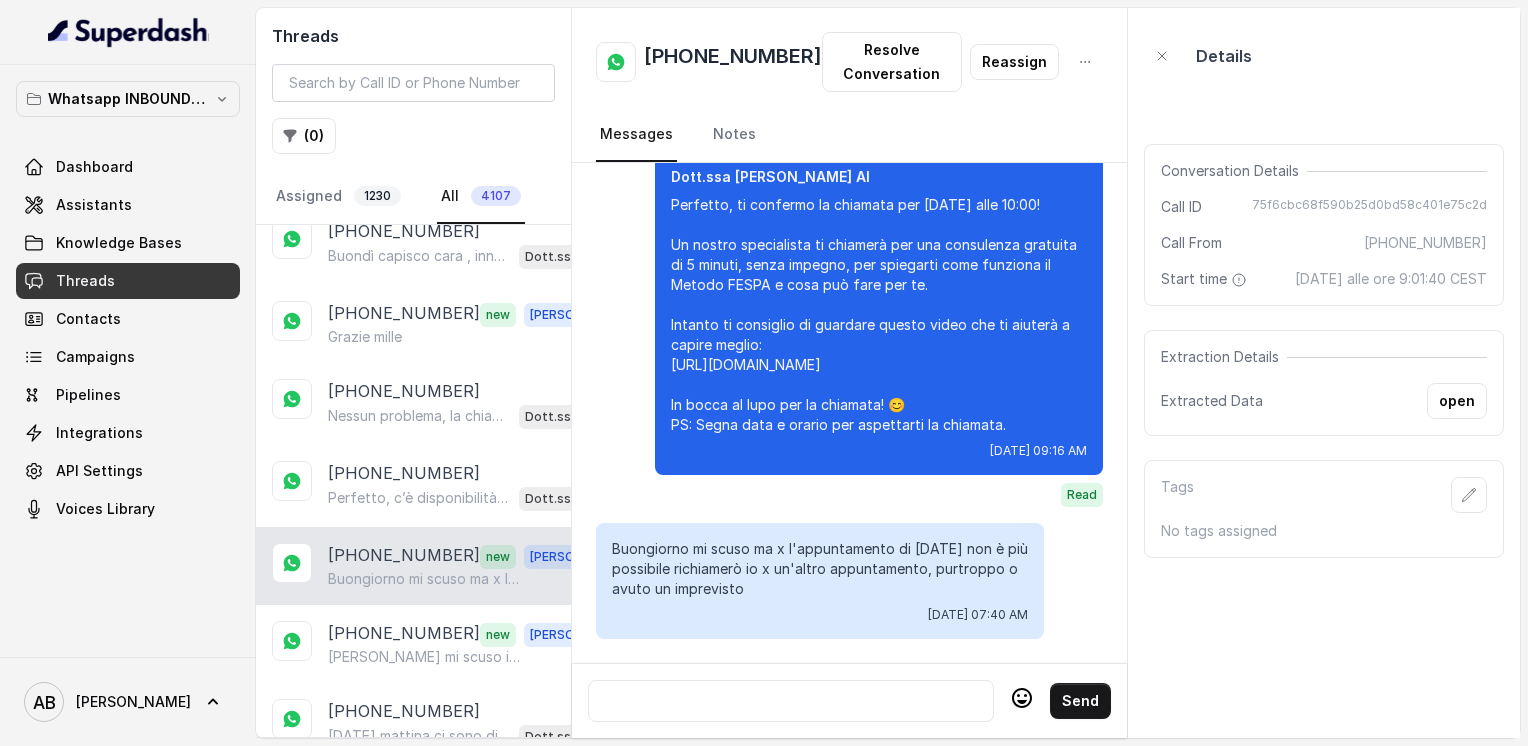 click at bounding box center [791, 701] 